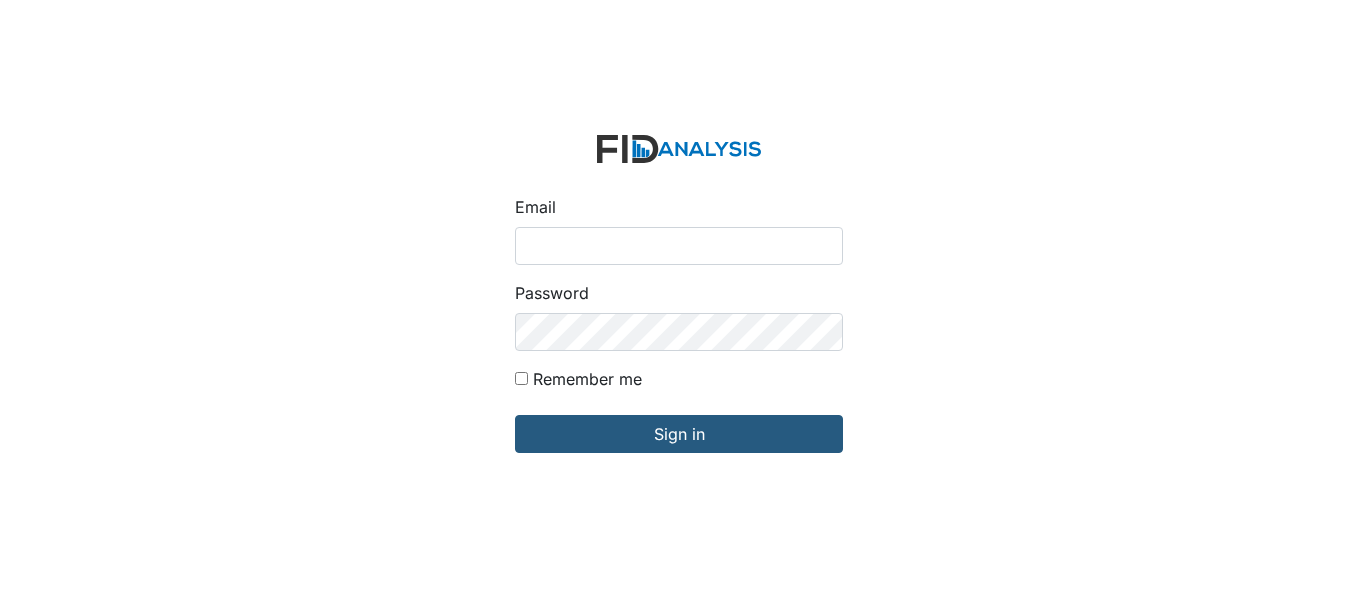 scroll, scrollTop: 0, scrollLeft: 0, axis: both 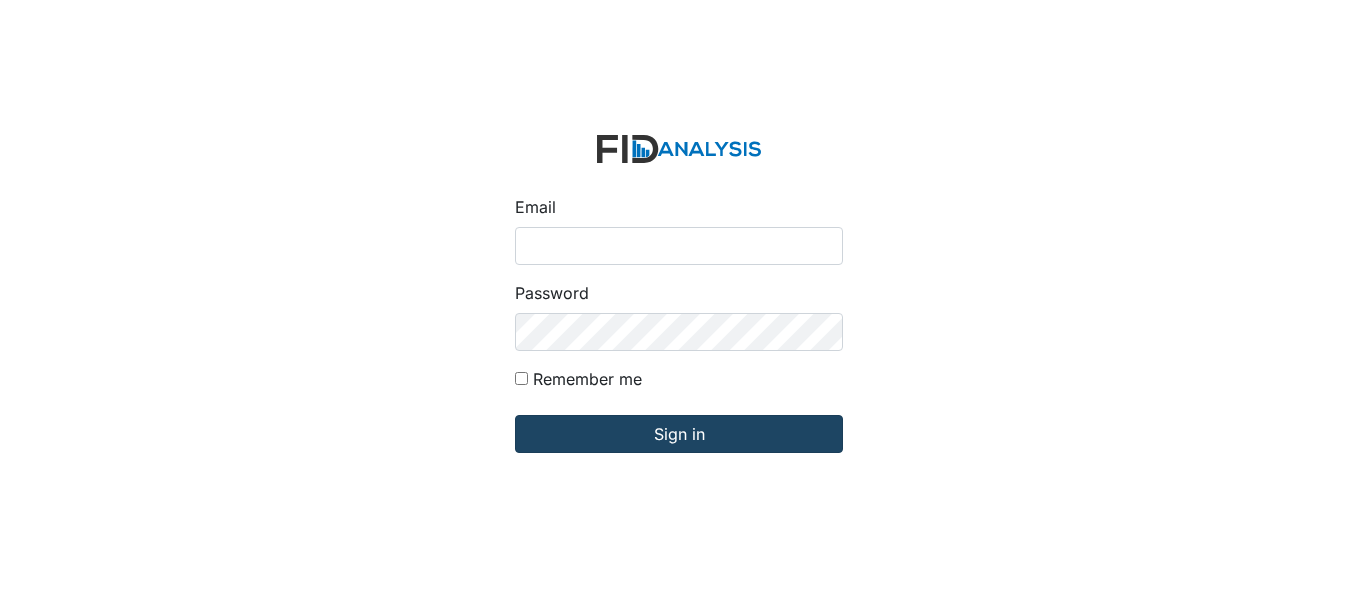 type on "[EMAIL]" 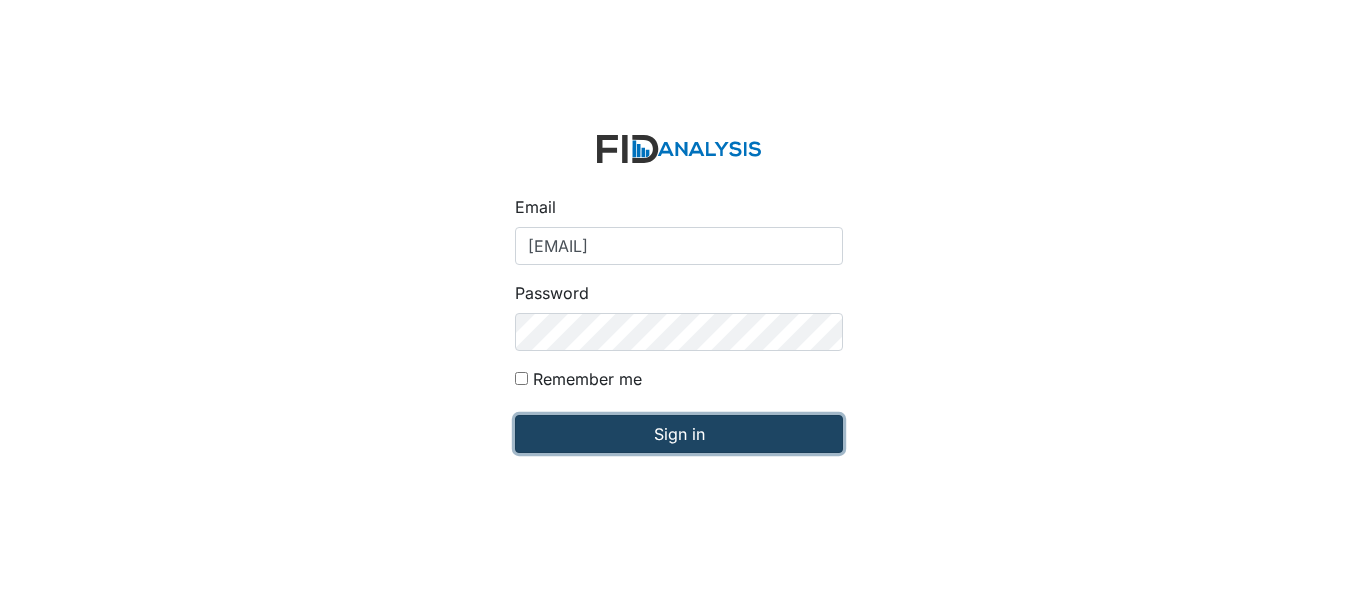click on "Sign in" at bounding box center [679, 434] 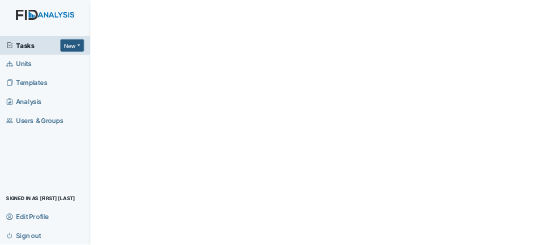 scroll, scrollTop: 0, scrollLeft: 0, axis: both 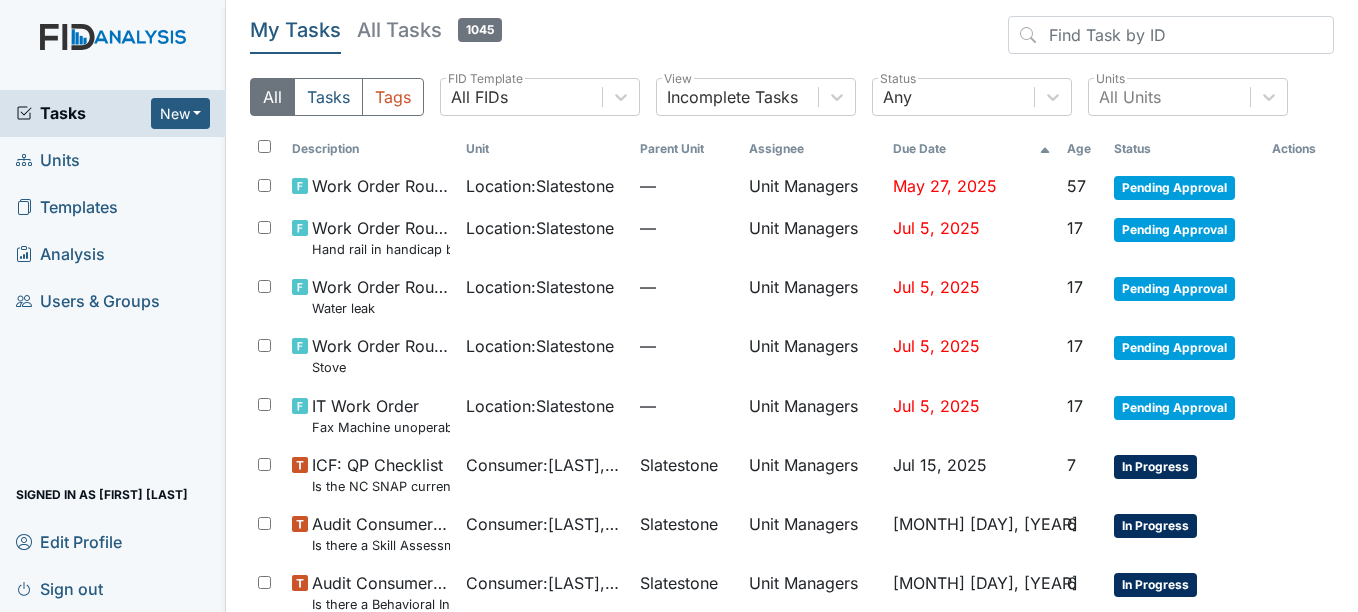 click on "Units" at bounding box center (48, 160) 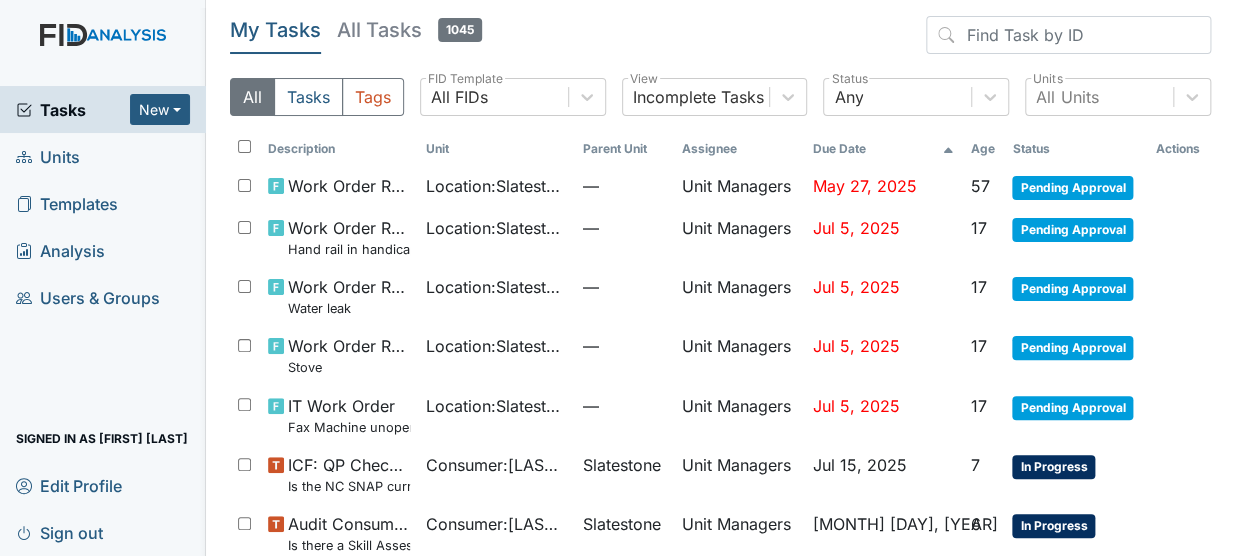 click on "My Tasks   All Tasks   1045" at bounding box center (720, 39) 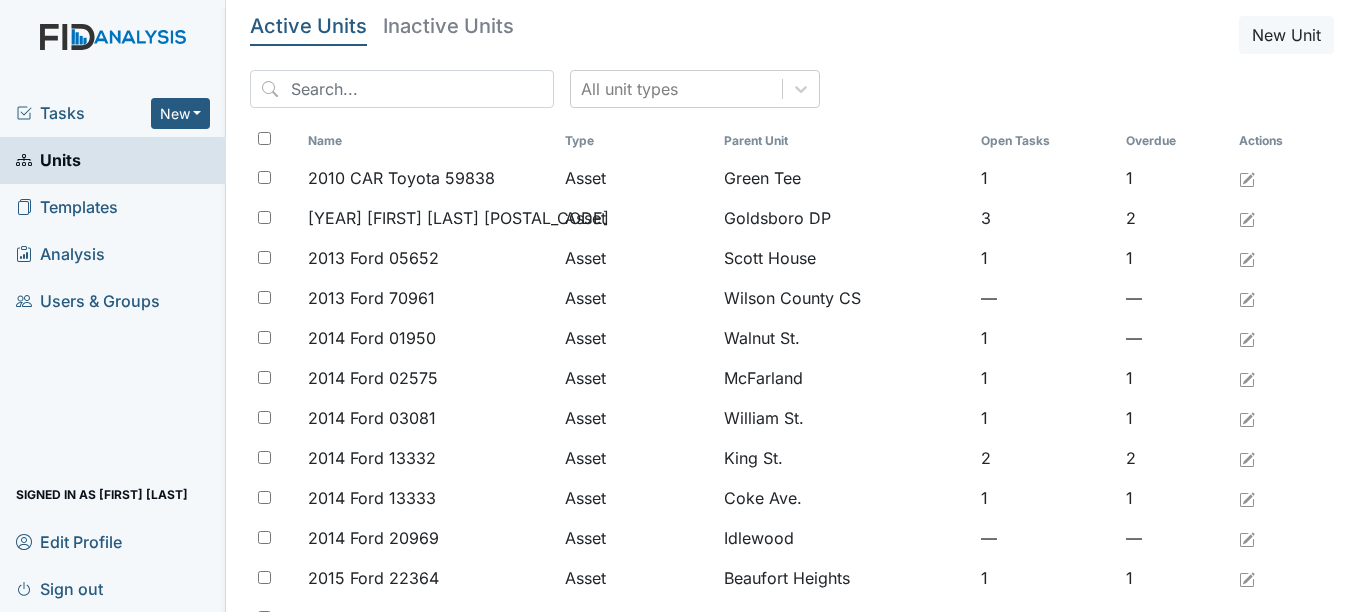 scroll, scrollTop: 0, scrollLeft: 0, axis: both 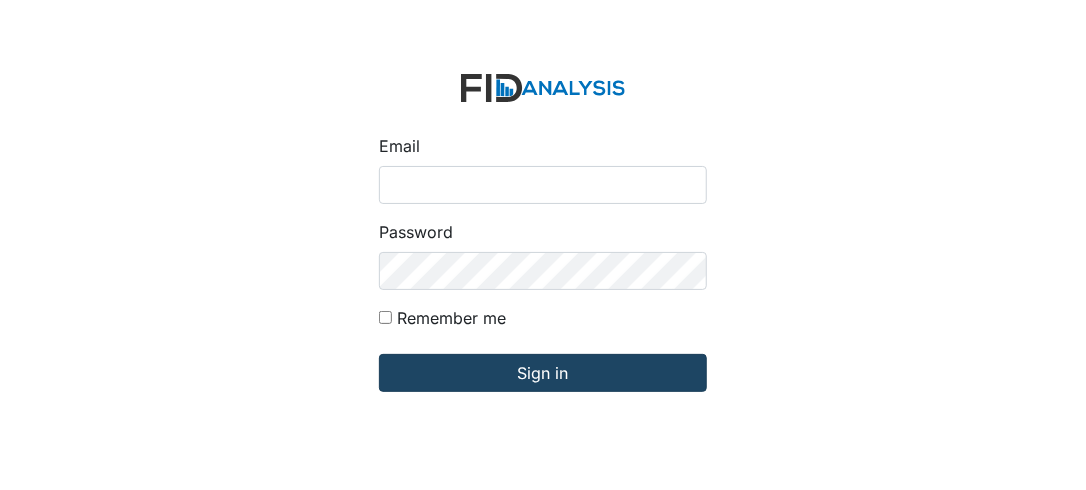 type on "[EMAIL]" 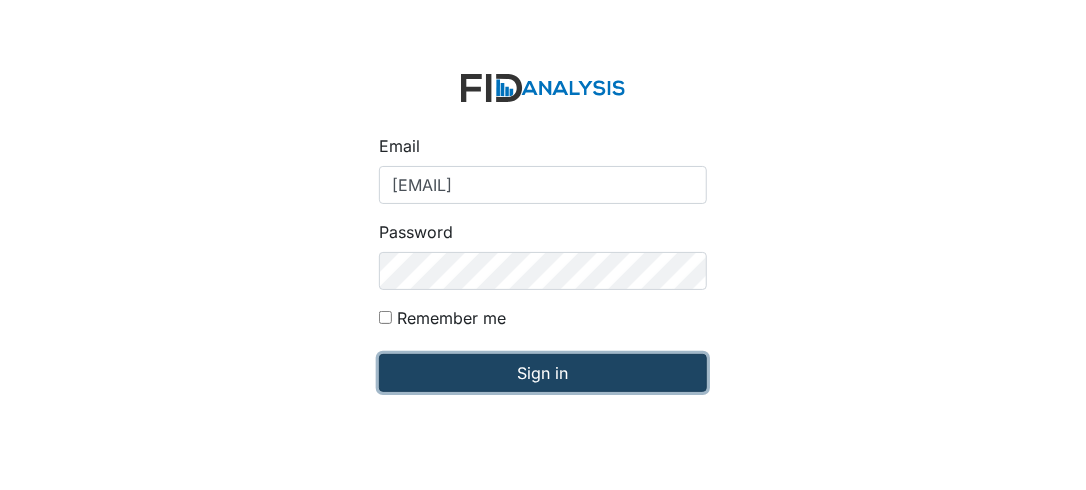 click on "Sign in" at bounding box center [543, 373] 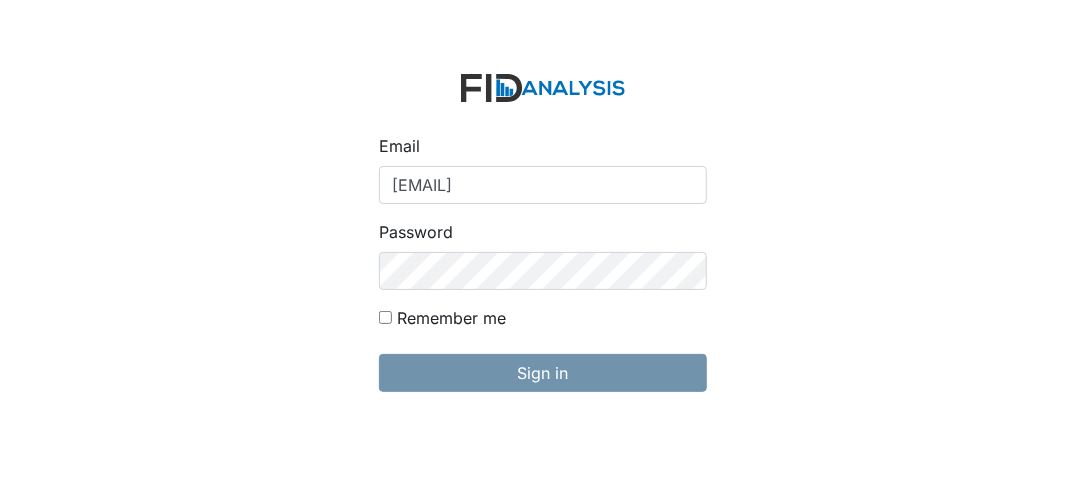 drag, startPoint x: 491, startPoint y: 410, endPoint x: 525, endPoint y: 411, distance: 34.0147 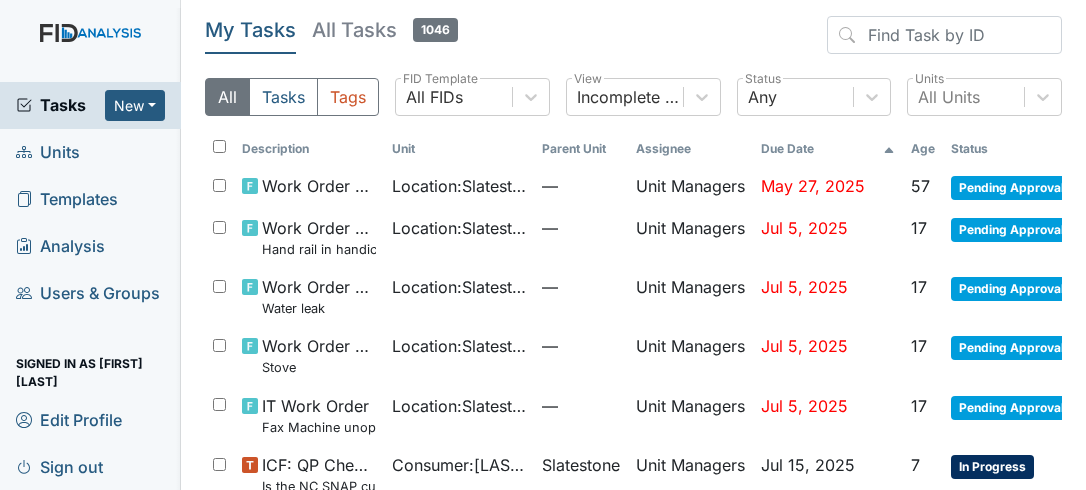 scroll, scrollTop: 0, scrollLeft: 0, axis: both 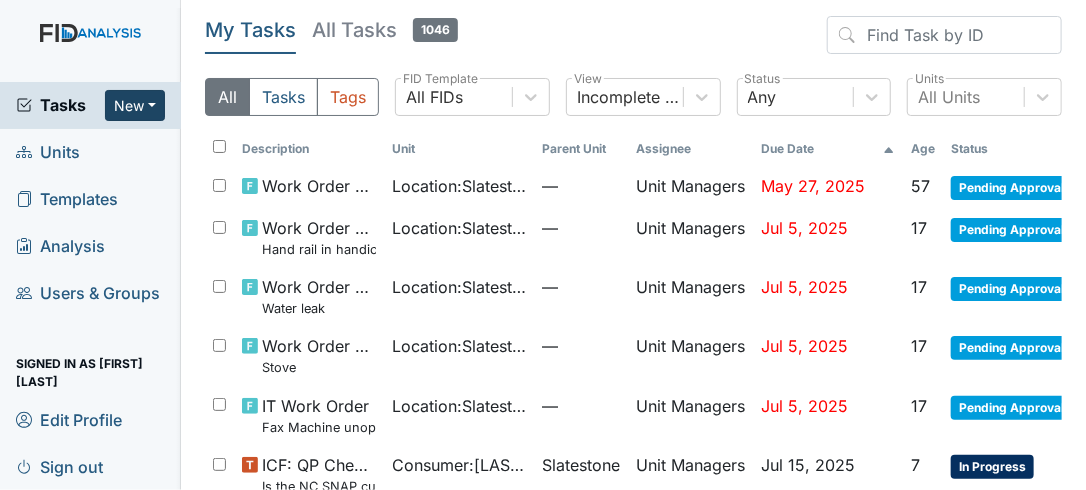 click on "New" at bounding box center (135, 105) 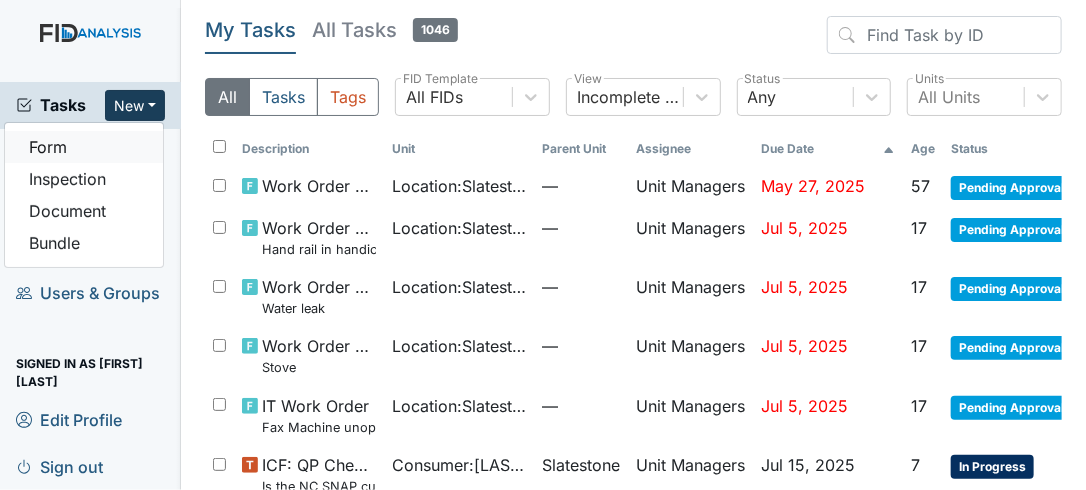 click on "Form" at bounding box center [84, 147] 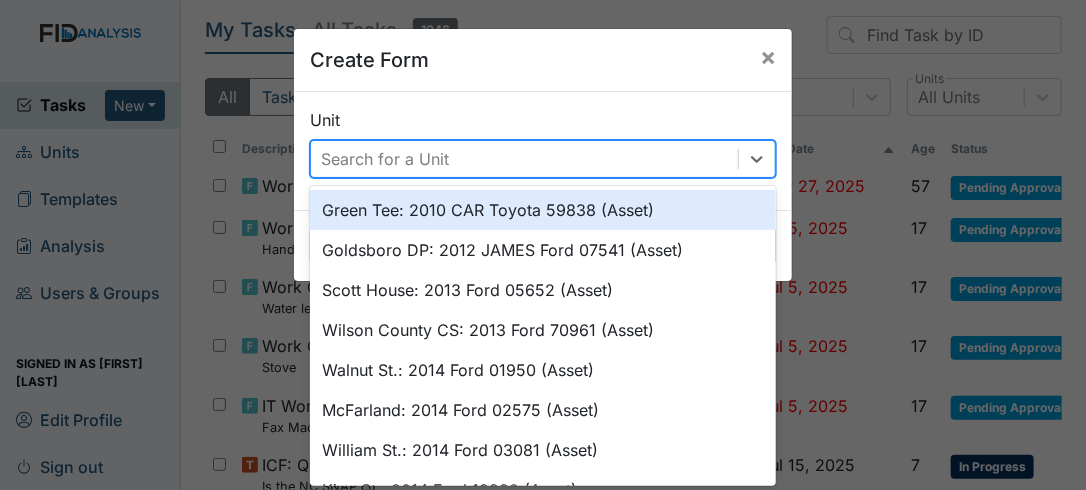 click on "Search for a Unit" at bounding box center (385, 159) 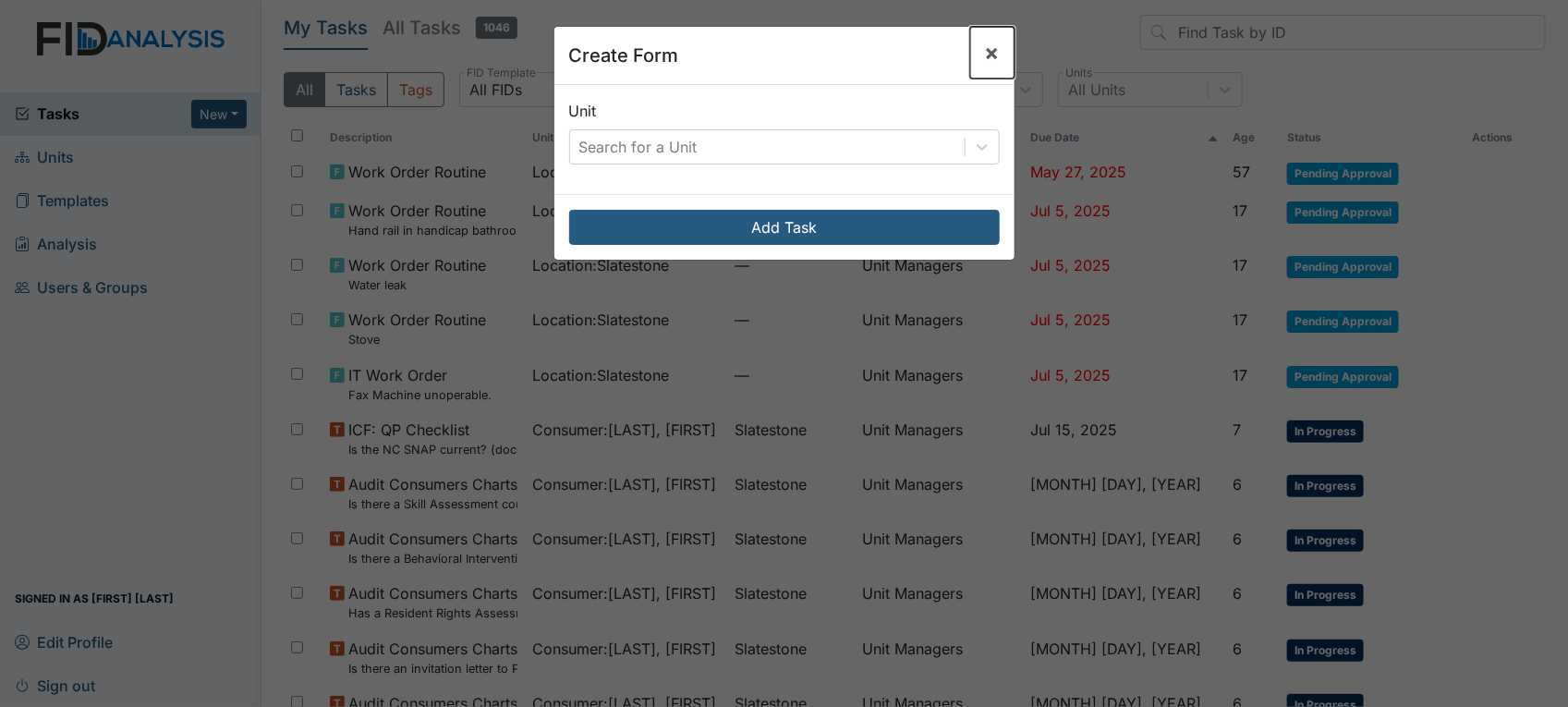 click on "×" at bounding box center (992, 52) 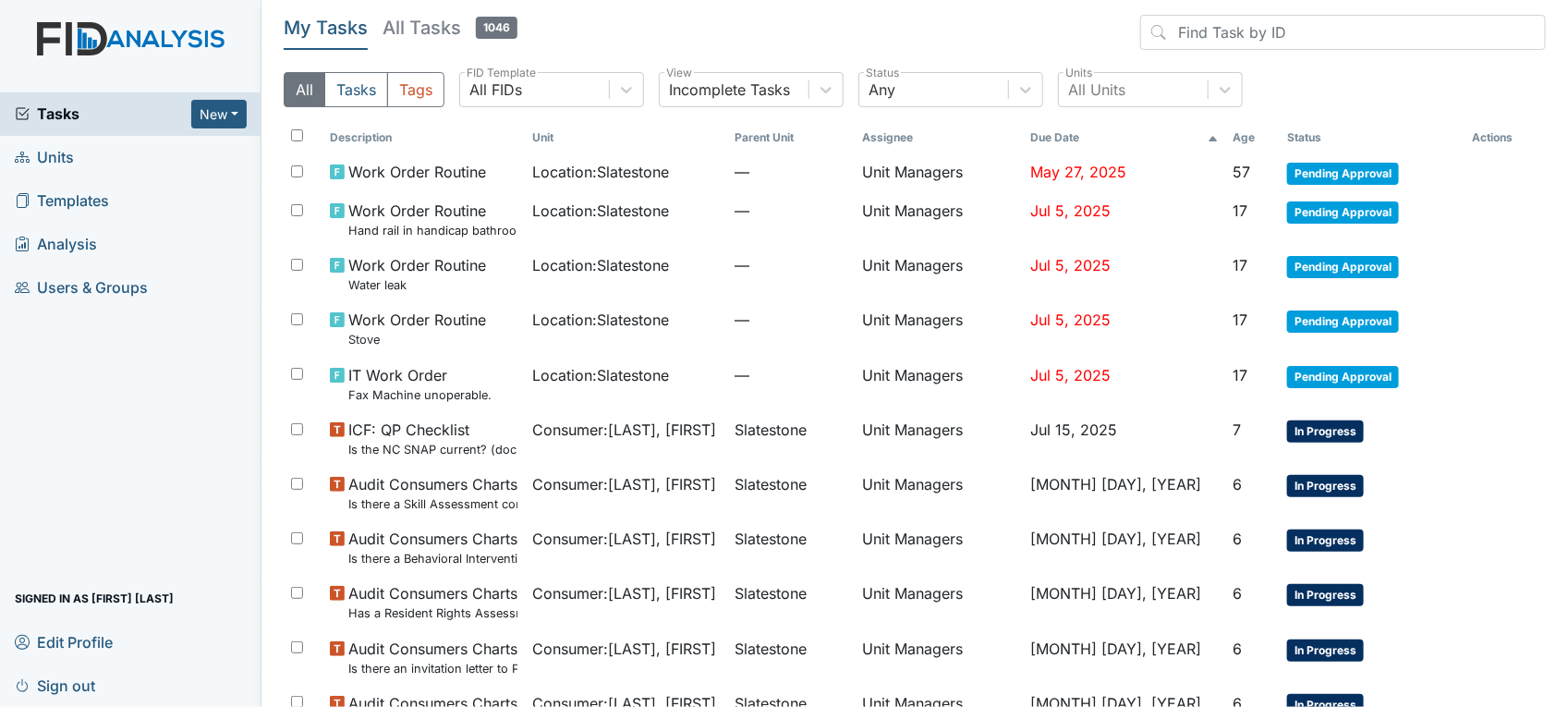 click on "Units" at bounding box center [130, 157] 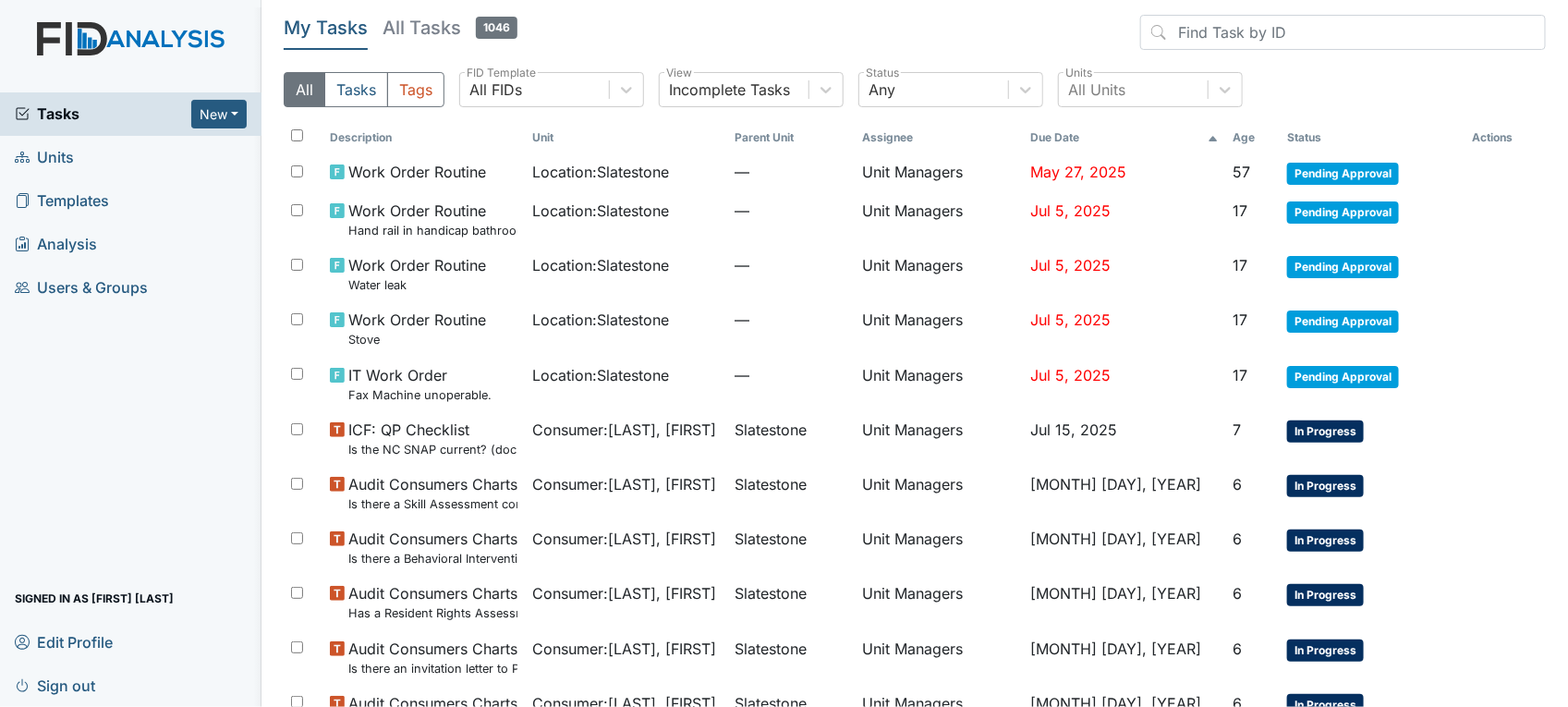 click on "Units" at bounding box center (44, 157) 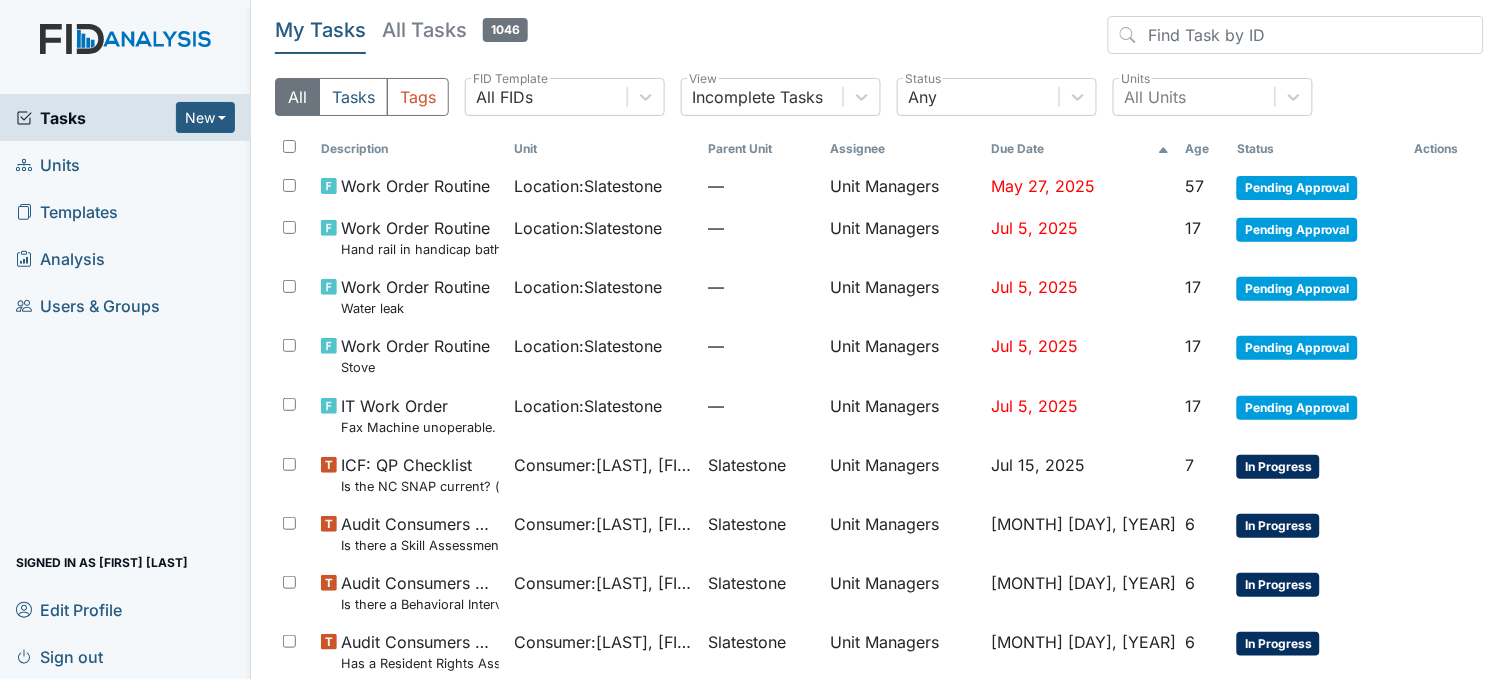 click on "Units" at bounding box center [48, 164] 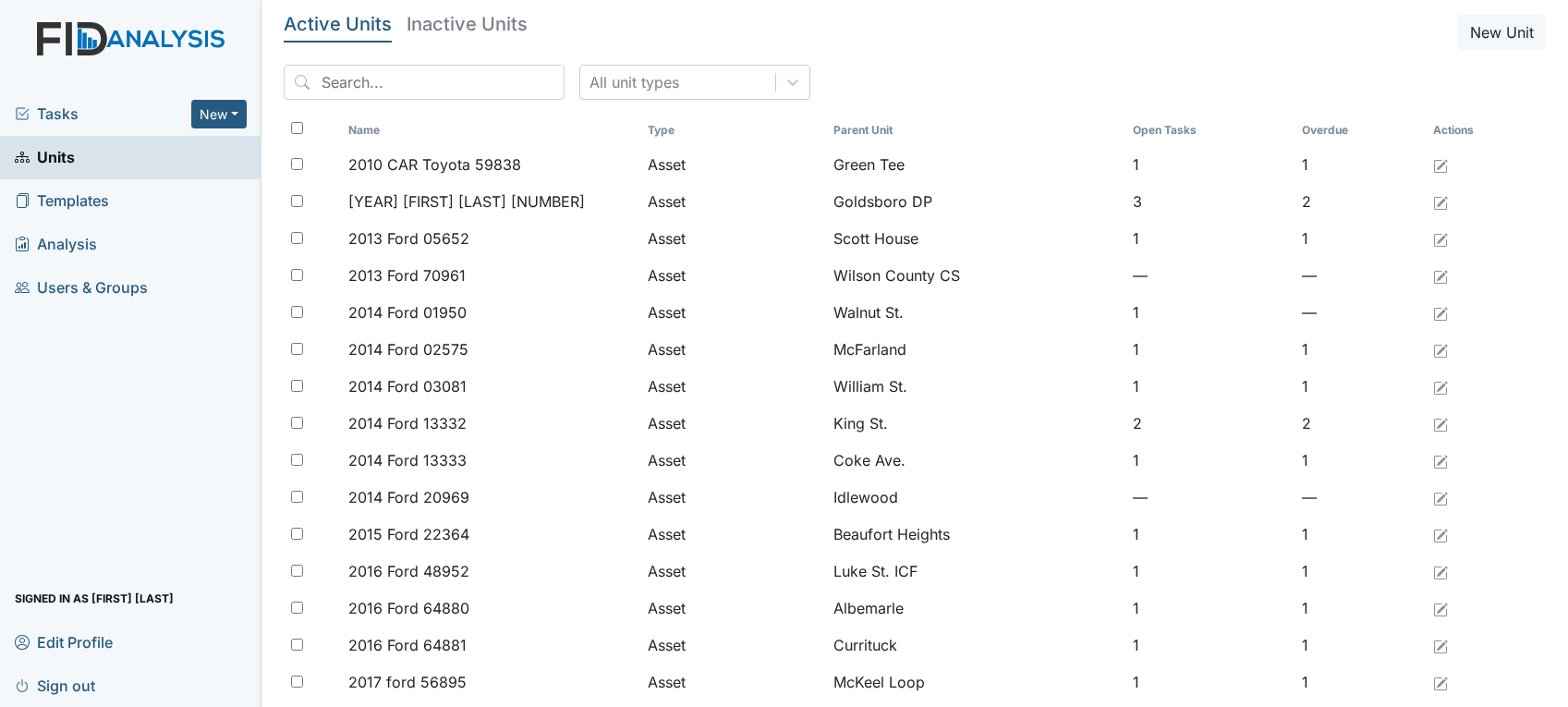 scroll, scrollTop: 0, scrollLeft: 0, axis: both 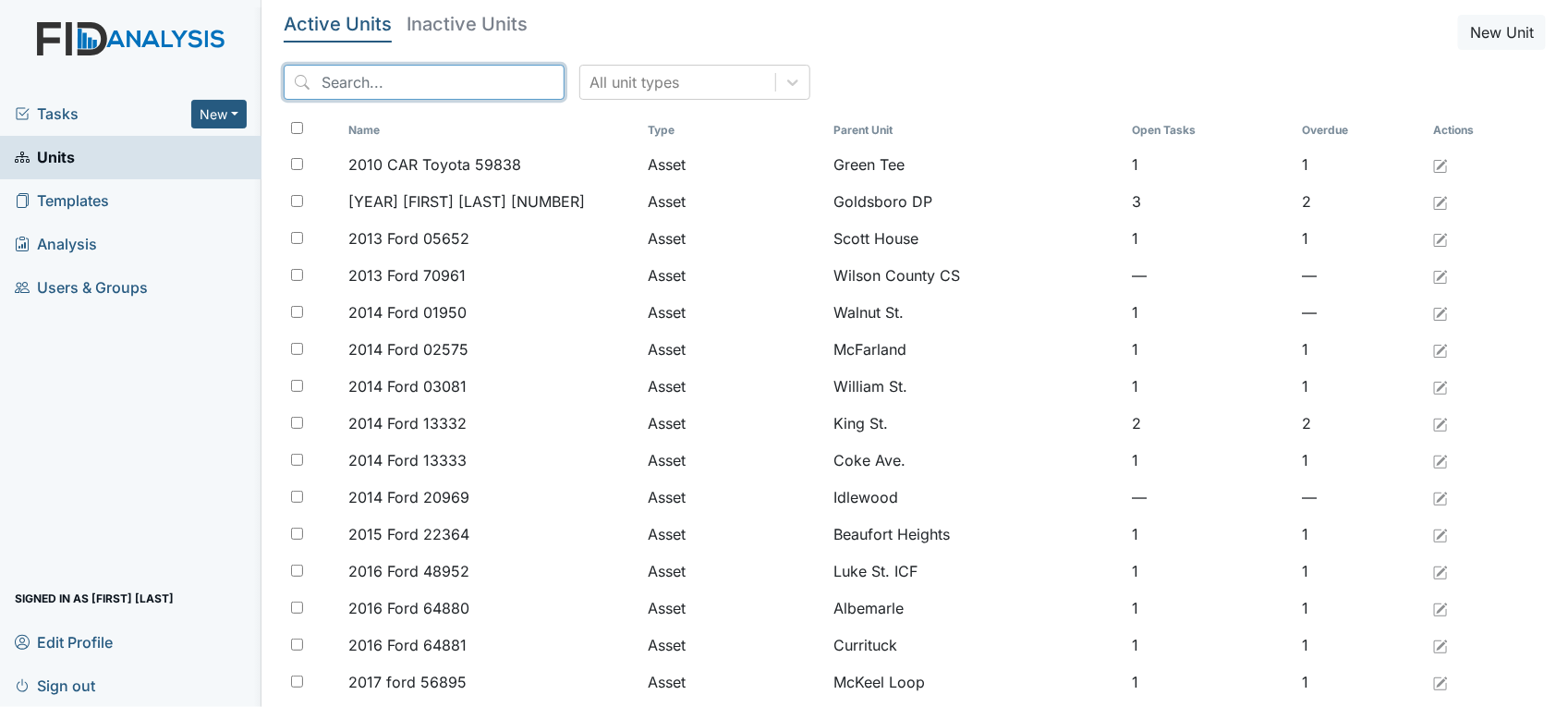 click at bounding box center (424, 82) 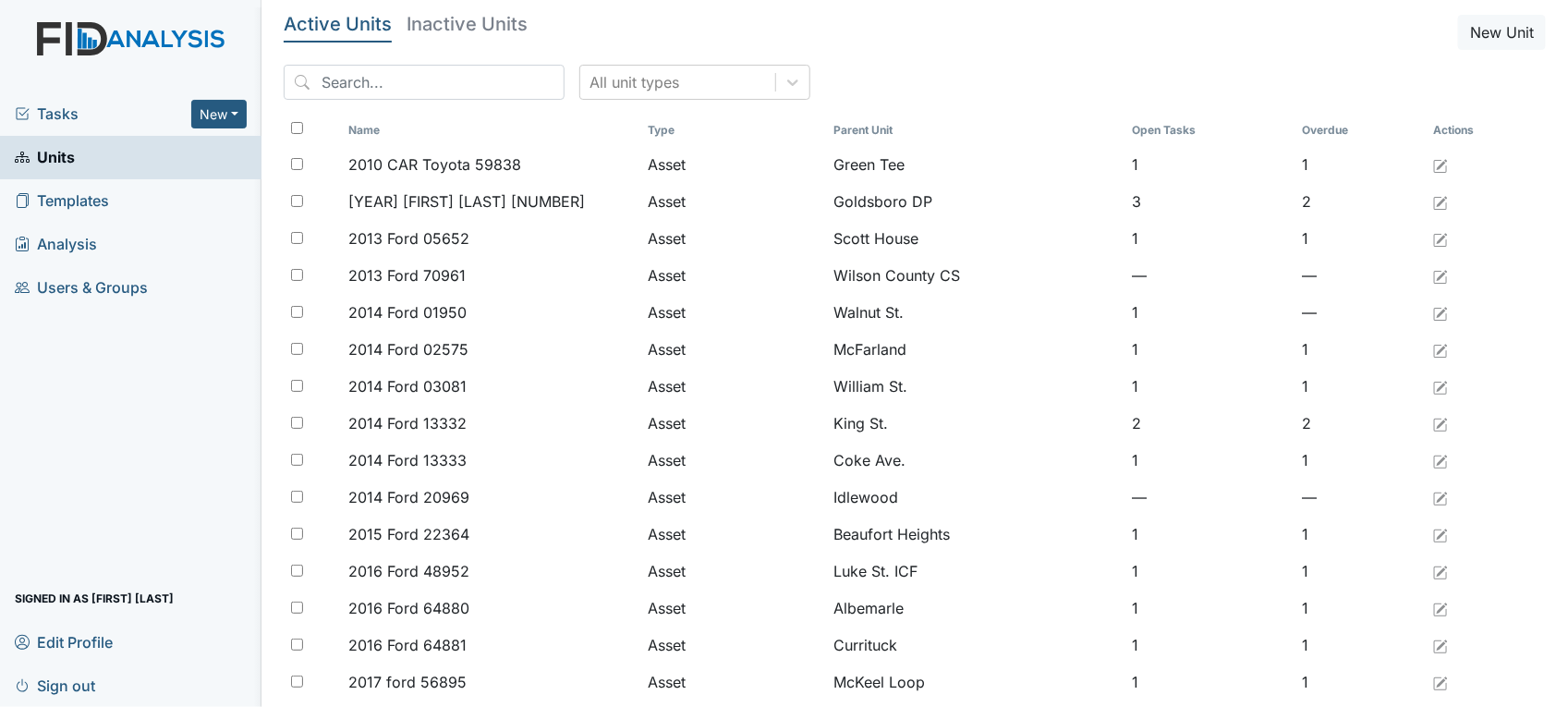 click on "Active Units Inactive Units New Unit All unit types Name Type Parent Unit Open Tasks Overdue Actions 2010  CAR Toyota	59838 Asset Green Tee 1 1 2012  JAMES Ford	07541 Asset Goldsboro DP 3 2 2013	Ford	05652 Asset Scott House 1 1 2013	Ford	70961 Asset Wilson County CS — — 2014	Ford	01950 Asset Walnut St. 1 — 2014	Ford	02575 Asset McFarland 1 1 2014	Ford	03081 Asset William St. 1 1 2014	Ford	13332 Asset King St. 2 2 2014	Ford	13333 Asset Coke Ave. 1 1 2014	Ford	20969 Asset Idlewood — — 2015	Ford	22364 Asset Beaufort Heights 1 1 2016	Ford	48952 Asset Luke St. ICF 1 1 2016	Ford	64880 Asset Albemarle 1 1 2016	Ford	64881 Asset Currituck 1 1 2017 ford 56895 Asset McKeel Loop 1 1 2017	Ford	62225 Asset Grey Fox Run 2 1 2017	Ford	67435 Asset Twin Acres 1 1 2017	Ford	67436 Asset Slatestone 1 1 2017	Ford	67437 Asset Chowan ICF 1 1 2018 ford 13242 Asset Dixon Rd. 1 1 2018	Ford	17643 Asset Edgewood 2 2 2018	Ford	17644 Asset Wickham Rd. Camden 1 1 2018	Ford	17645 Asset Cherry Lane 2 2 2018	Ford	17646 Asset Oakdale" at bounding box center (915, 1037) 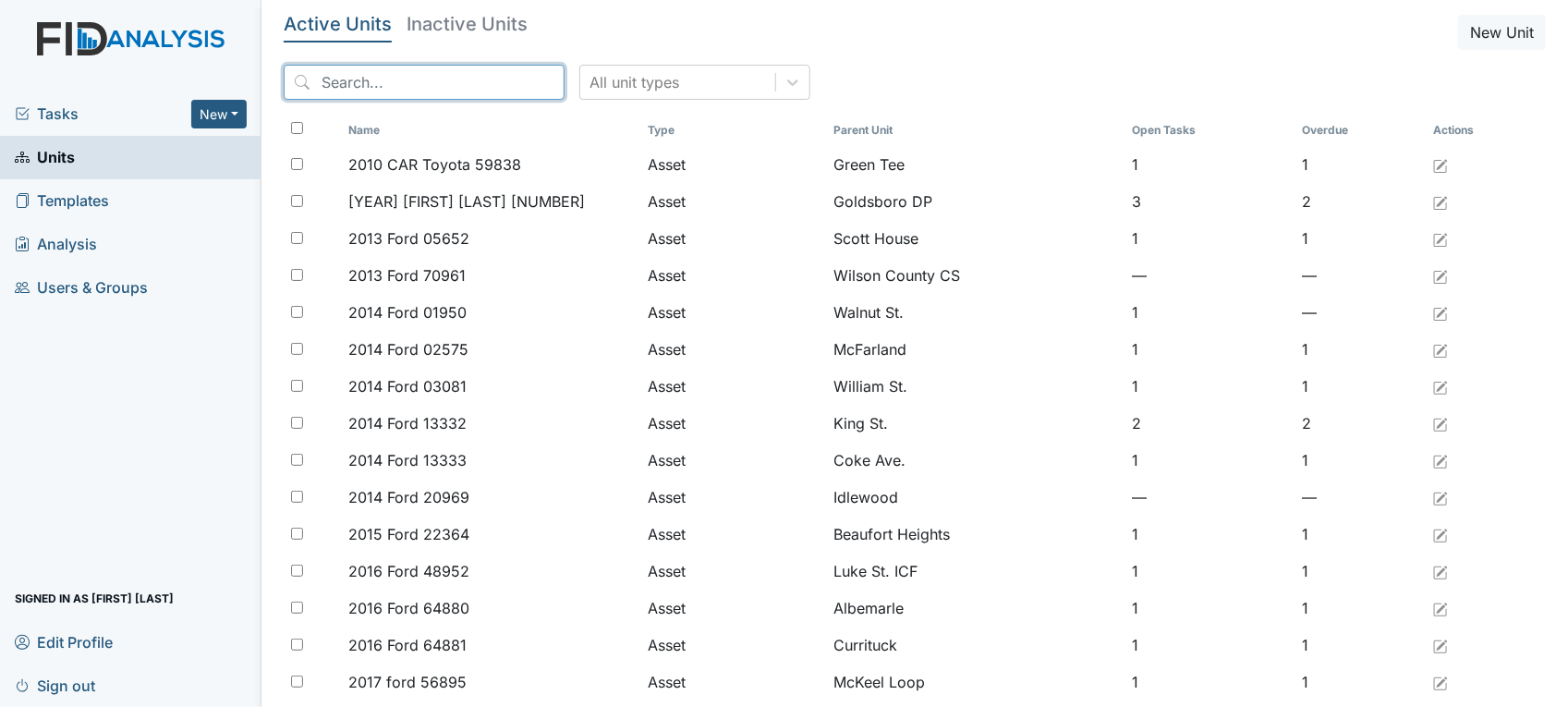 click at bounding box center [424, 82] 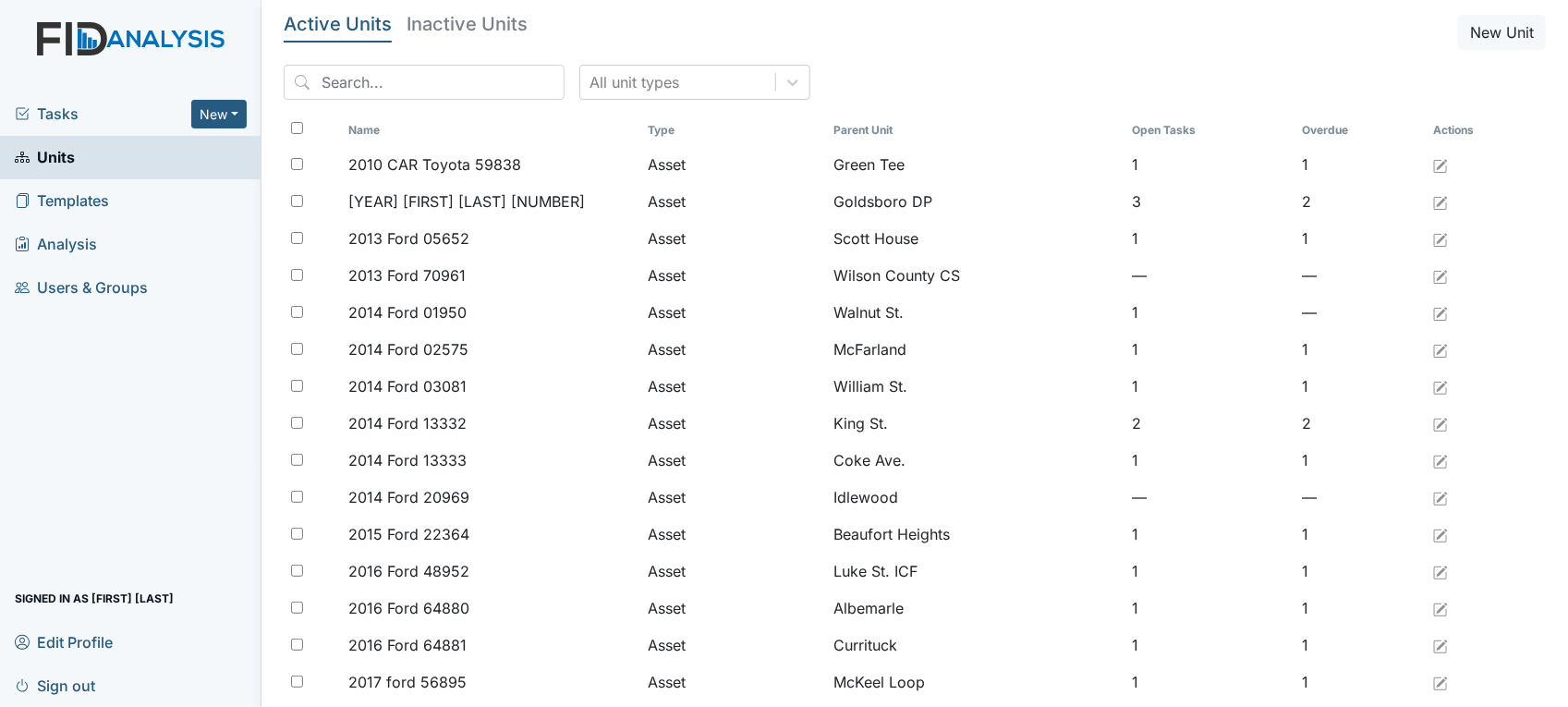 click on "All unit types" at bounding box center (915, 90) 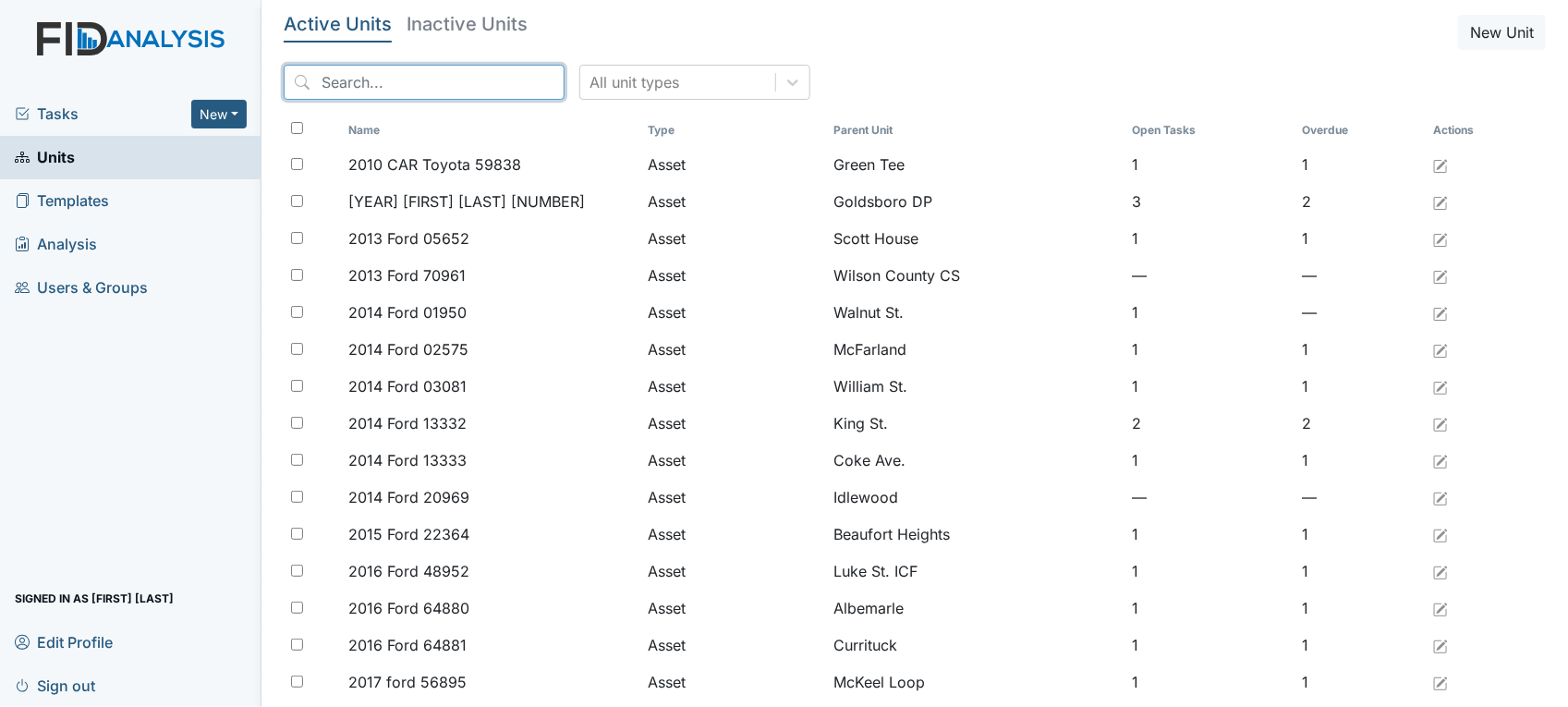 click at bounding box center [424, 82] 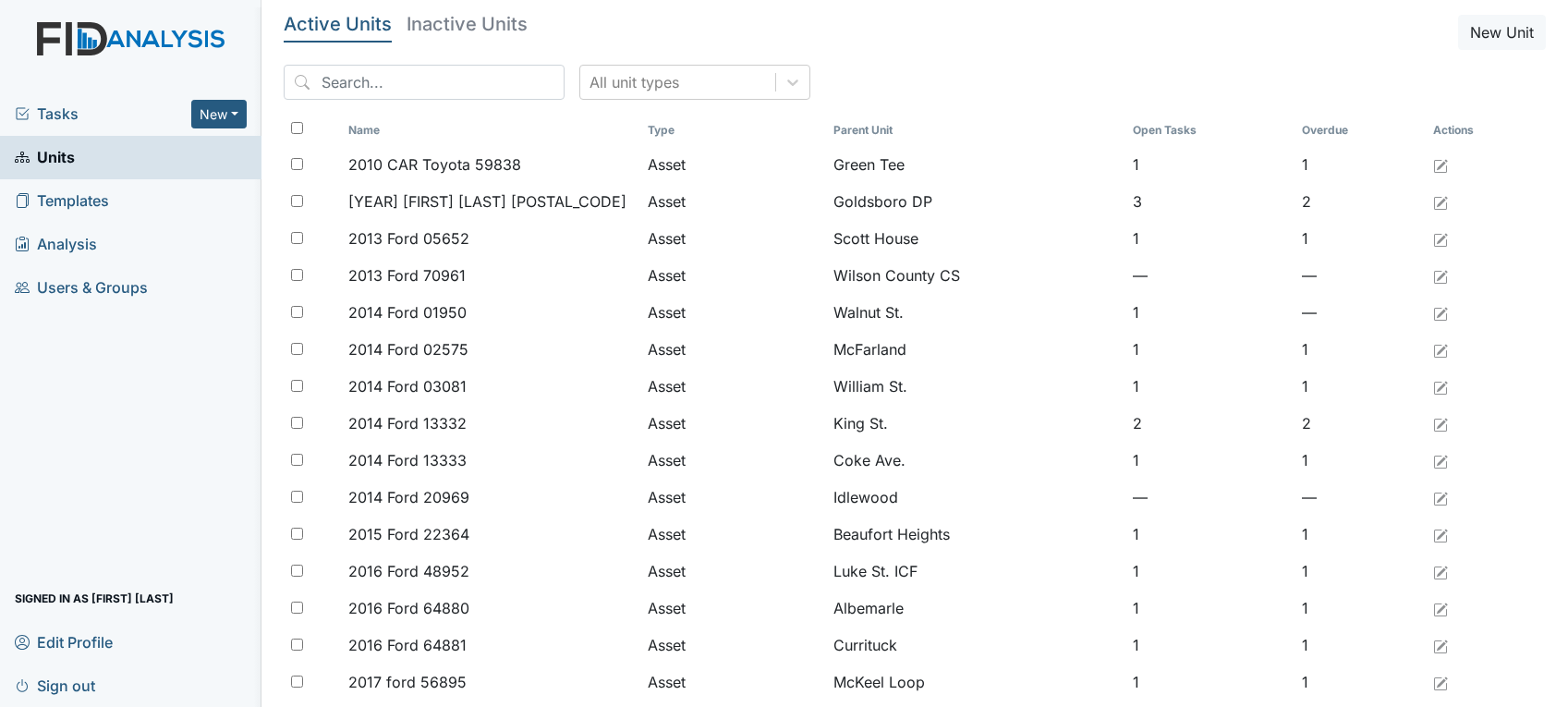 scroll, scrollTop: 0, scrollLeft: 0, axis: both 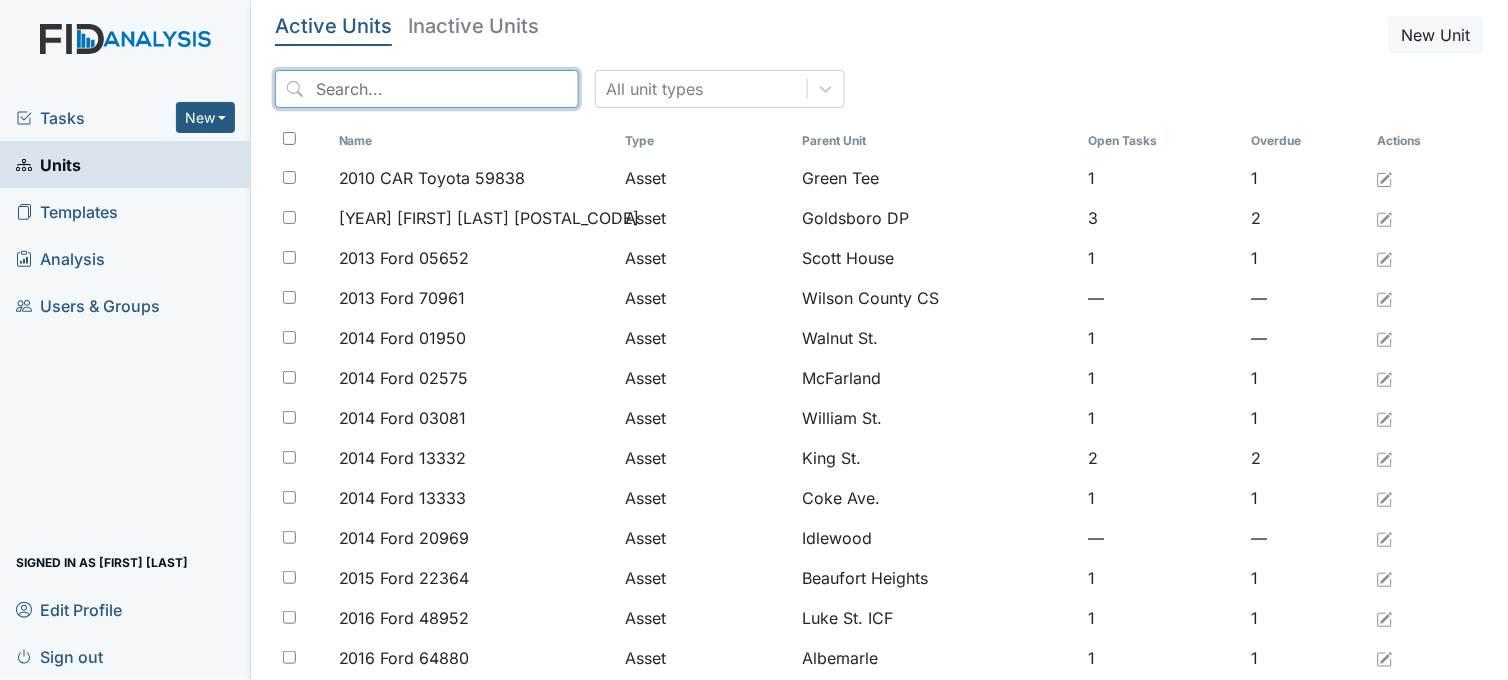 click at bounding box center (427, 89) 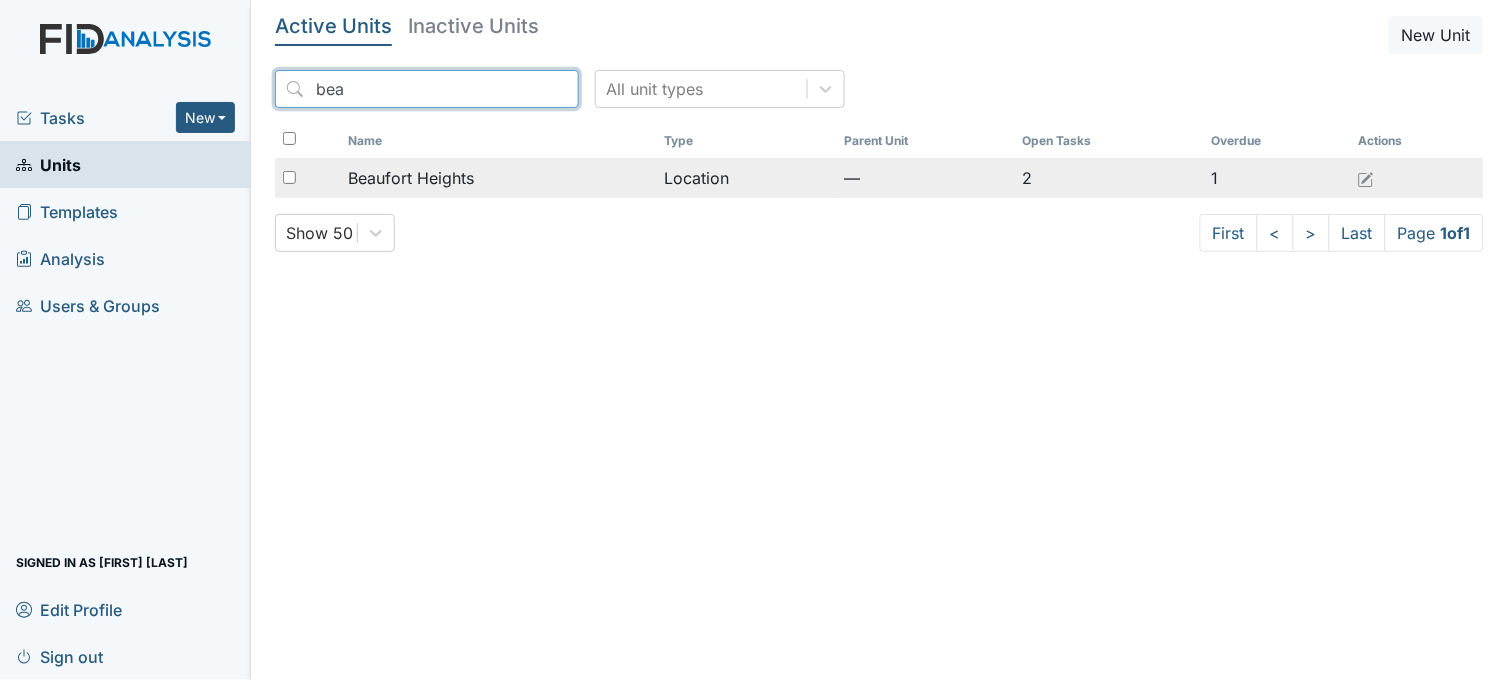 type on "[FIRST]" 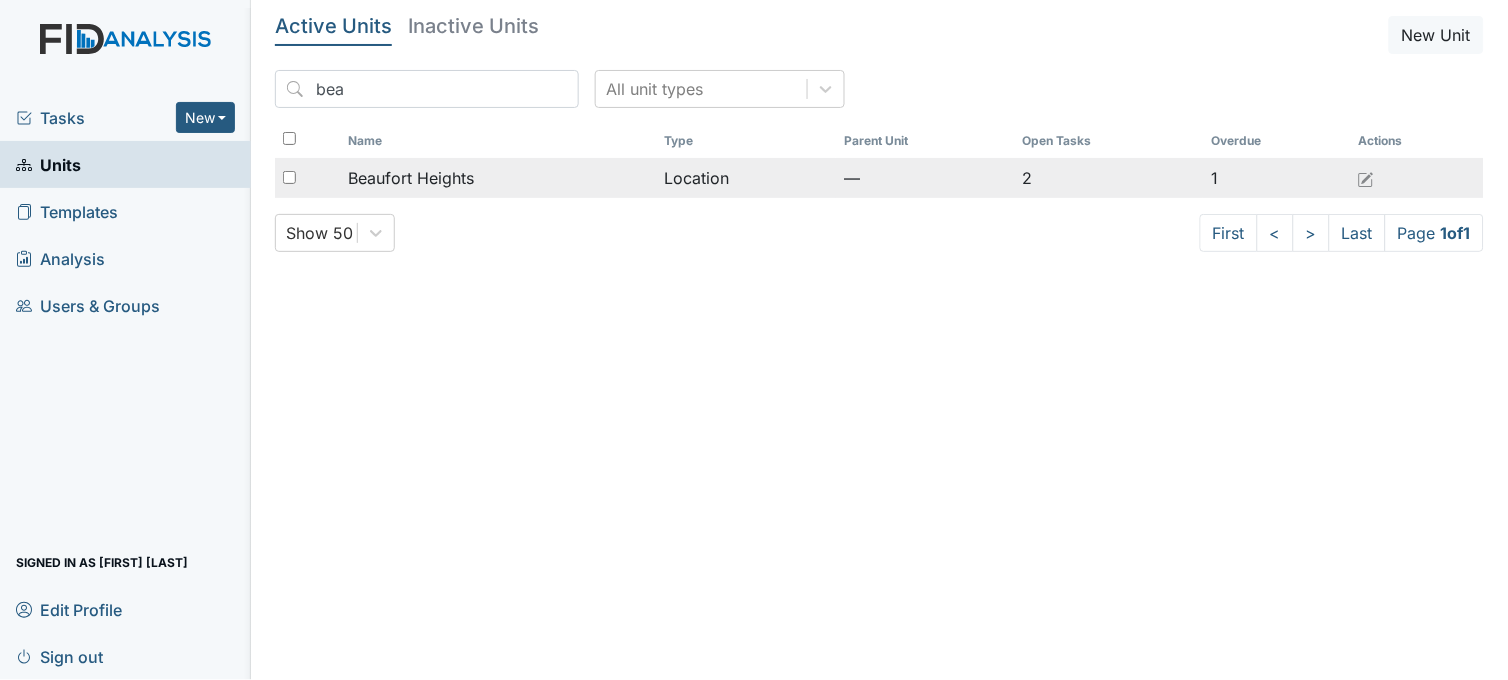 click on "Beaufort Heights" at bounding box center [411, 178] 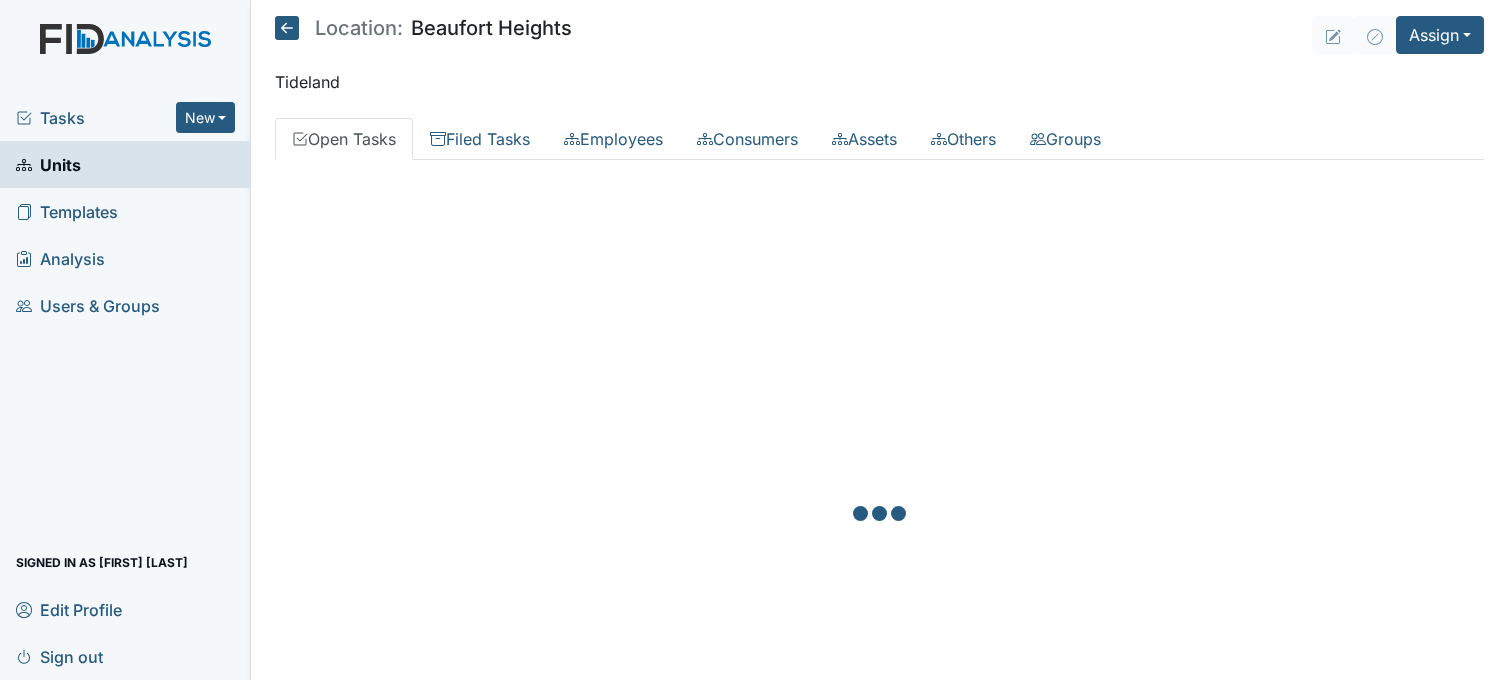 scroll, scrollTop: 0, scrollLeft: 0, axis: both 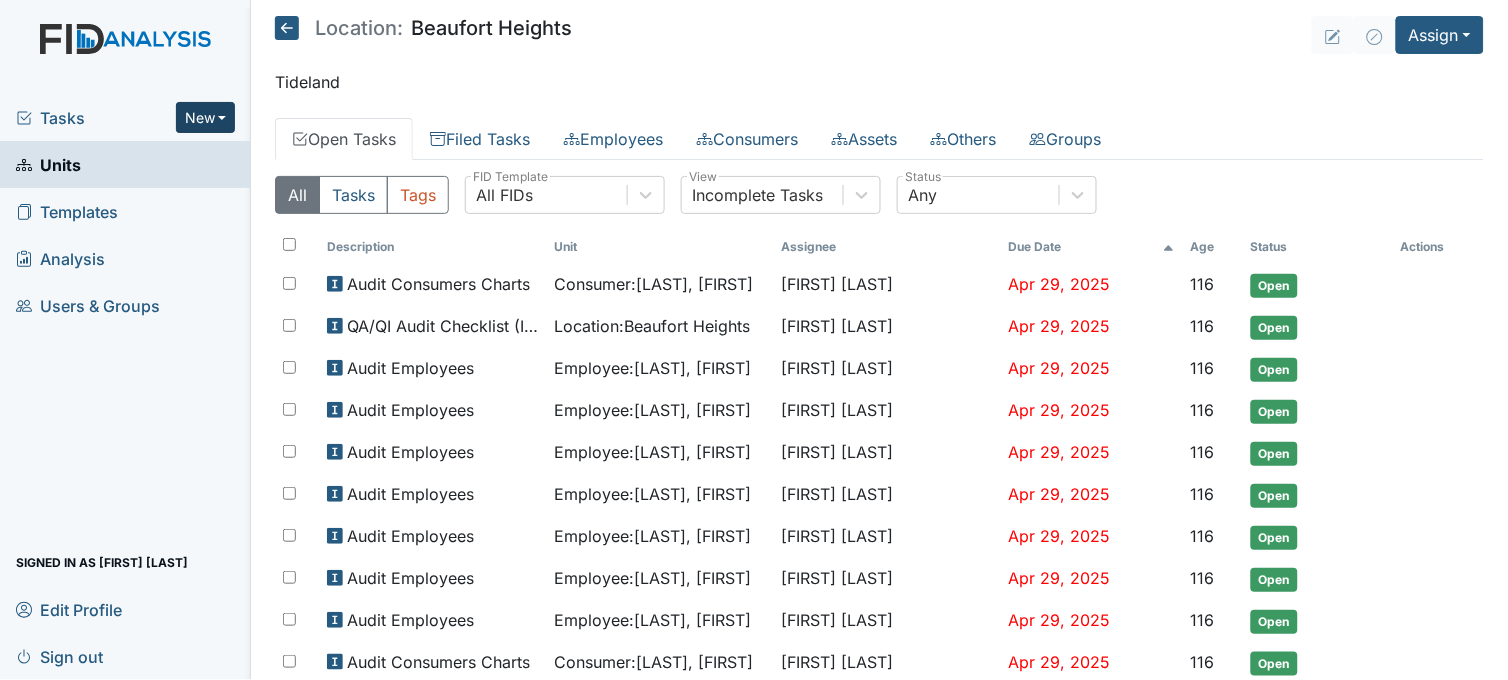 click on "New" at bounding box center [206, 117] 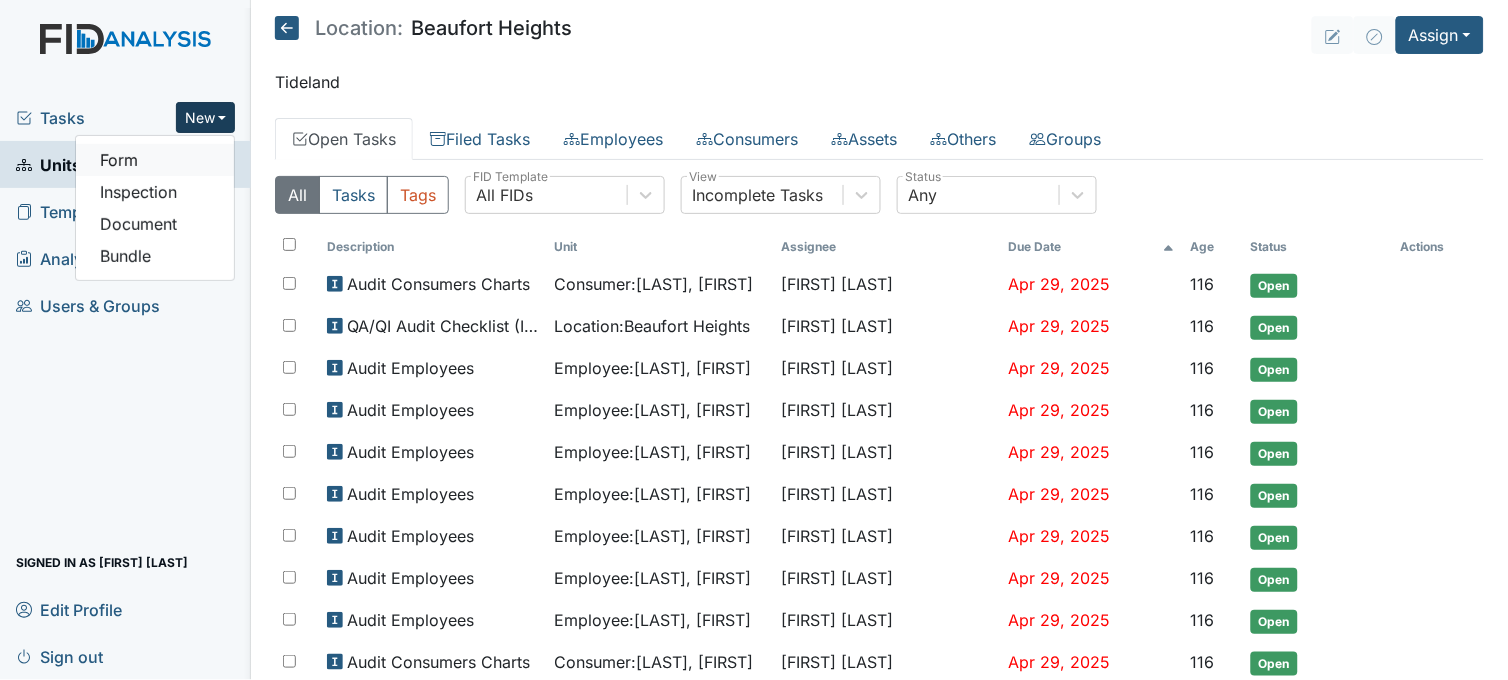 click on "Form" at bounding box center [155, 160] 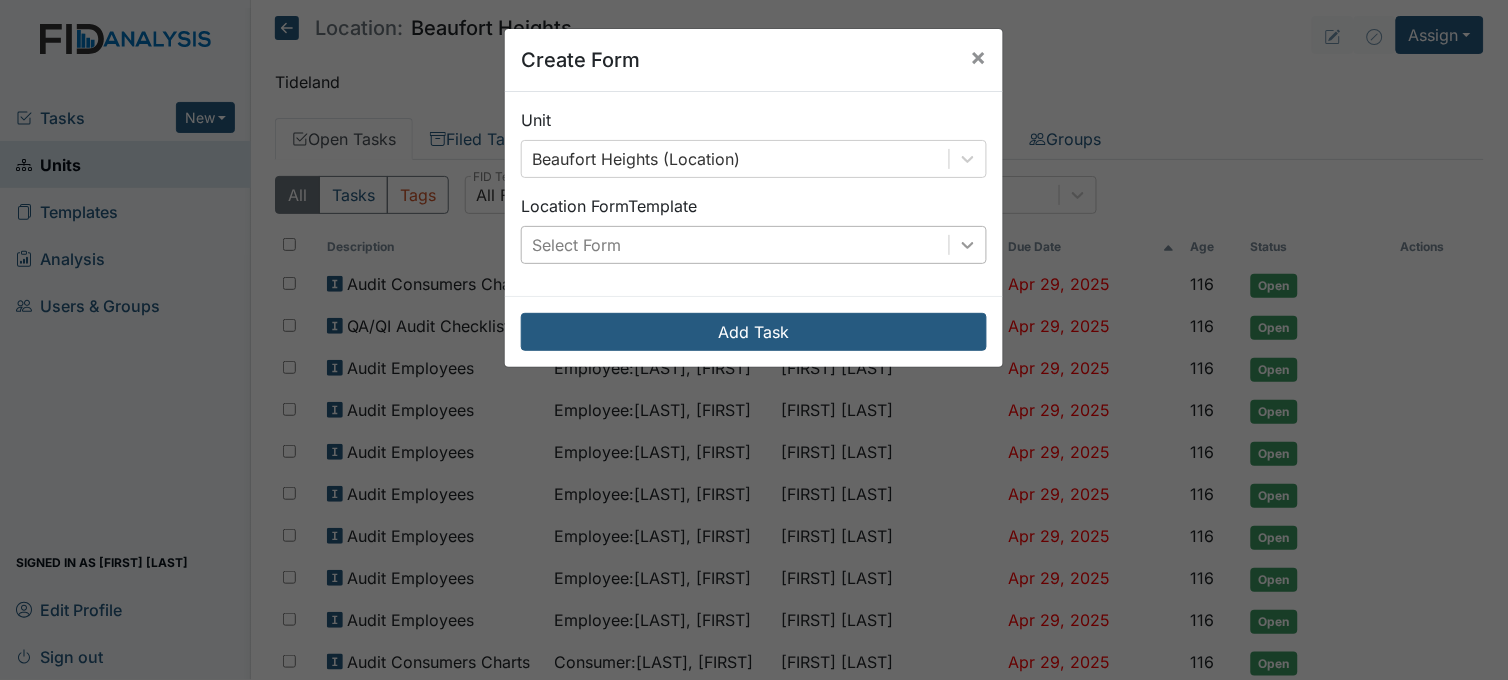 click at bounding box center (968, 159) 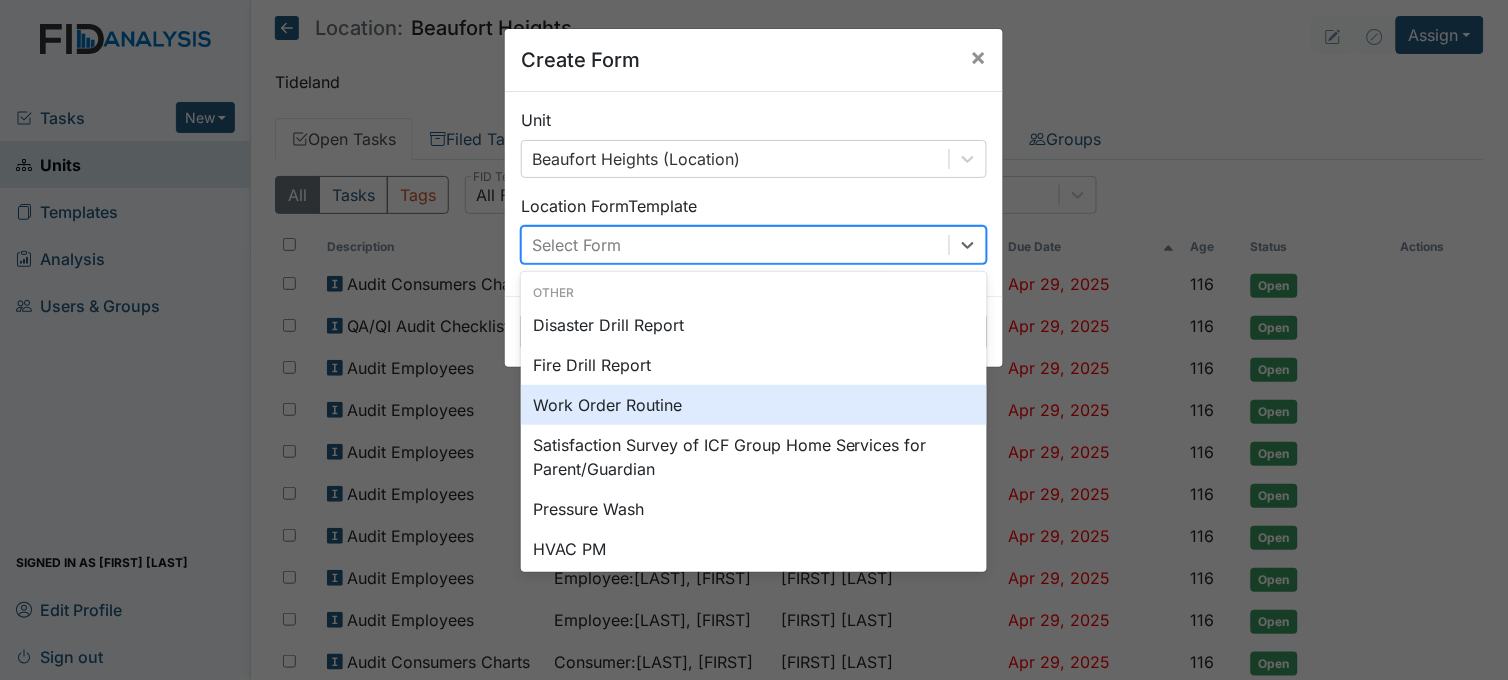 click on "Work Order Routine" at bounding box center [754, 405] 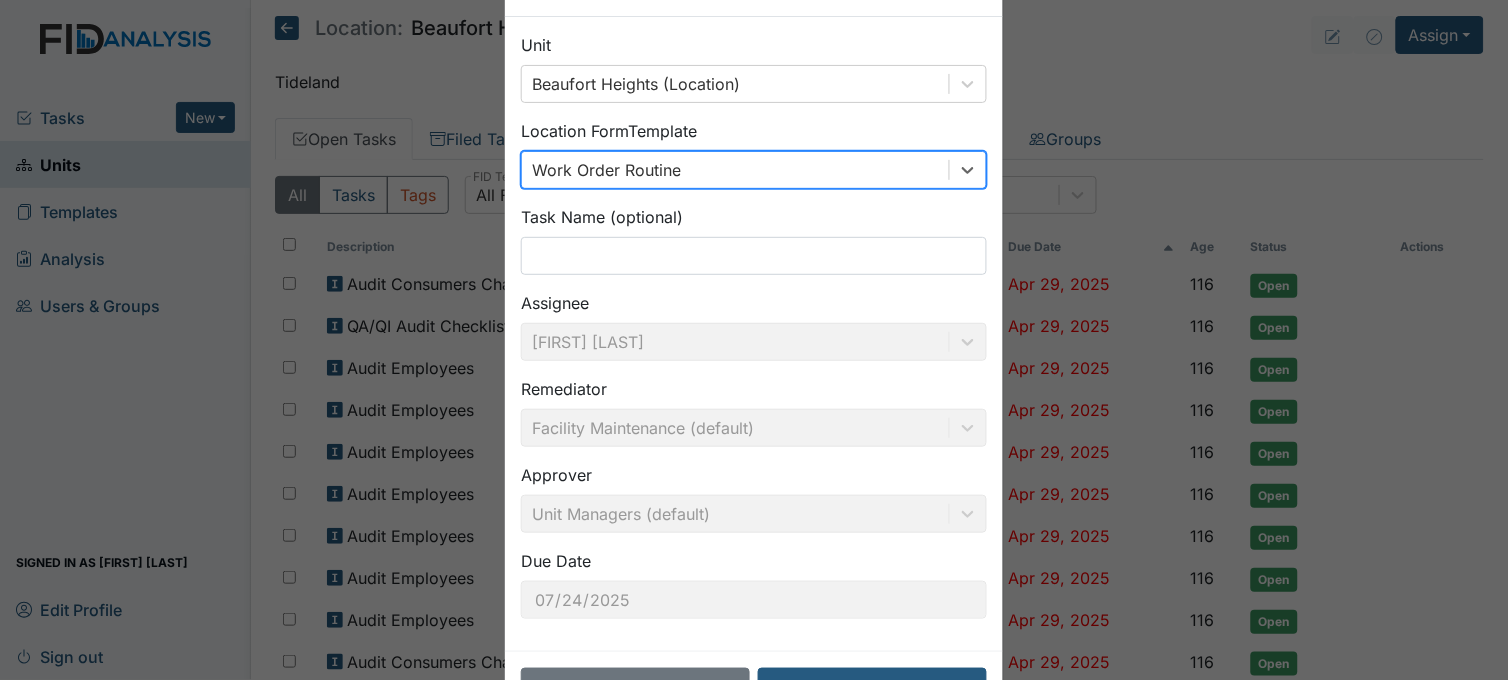 scroll, scrollTop: 147, scrollLeft: 0, axis: vertical 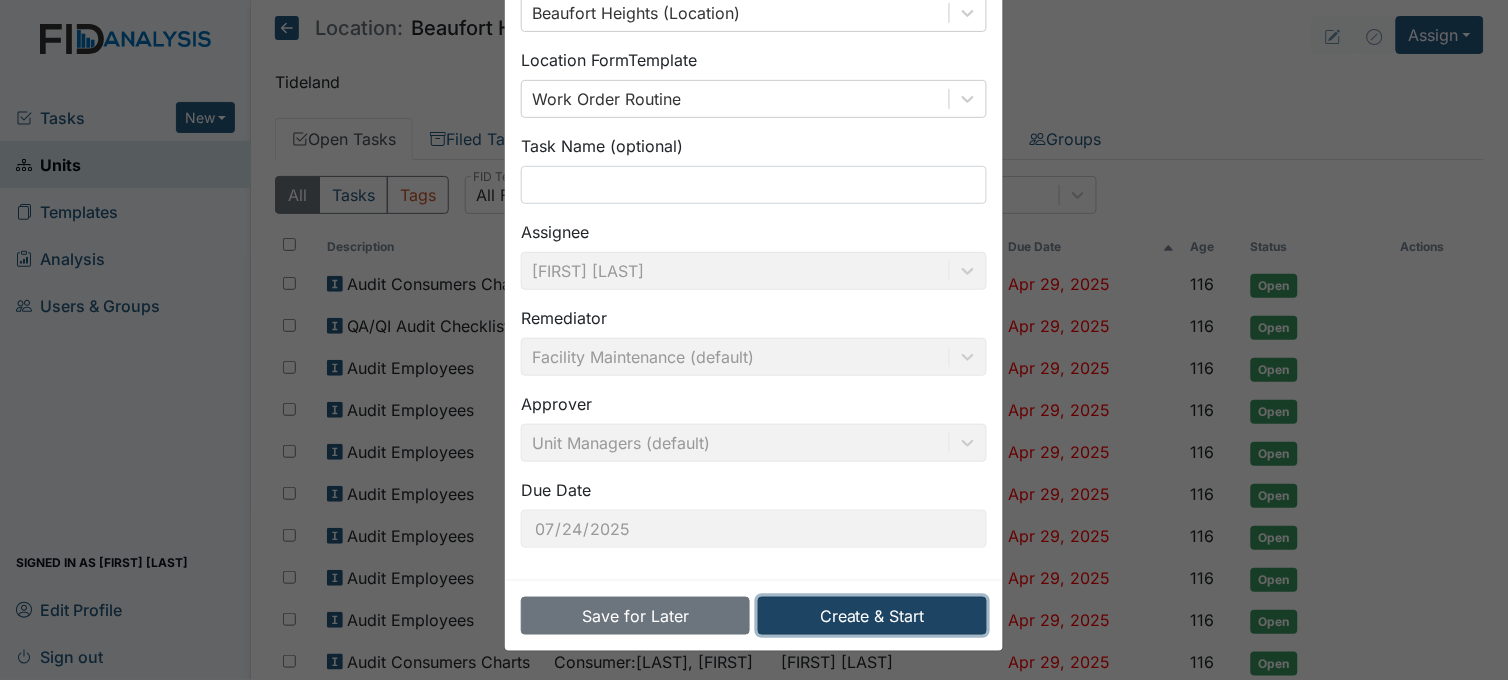 click on "Create & Start" at bounding box center (872, 616) 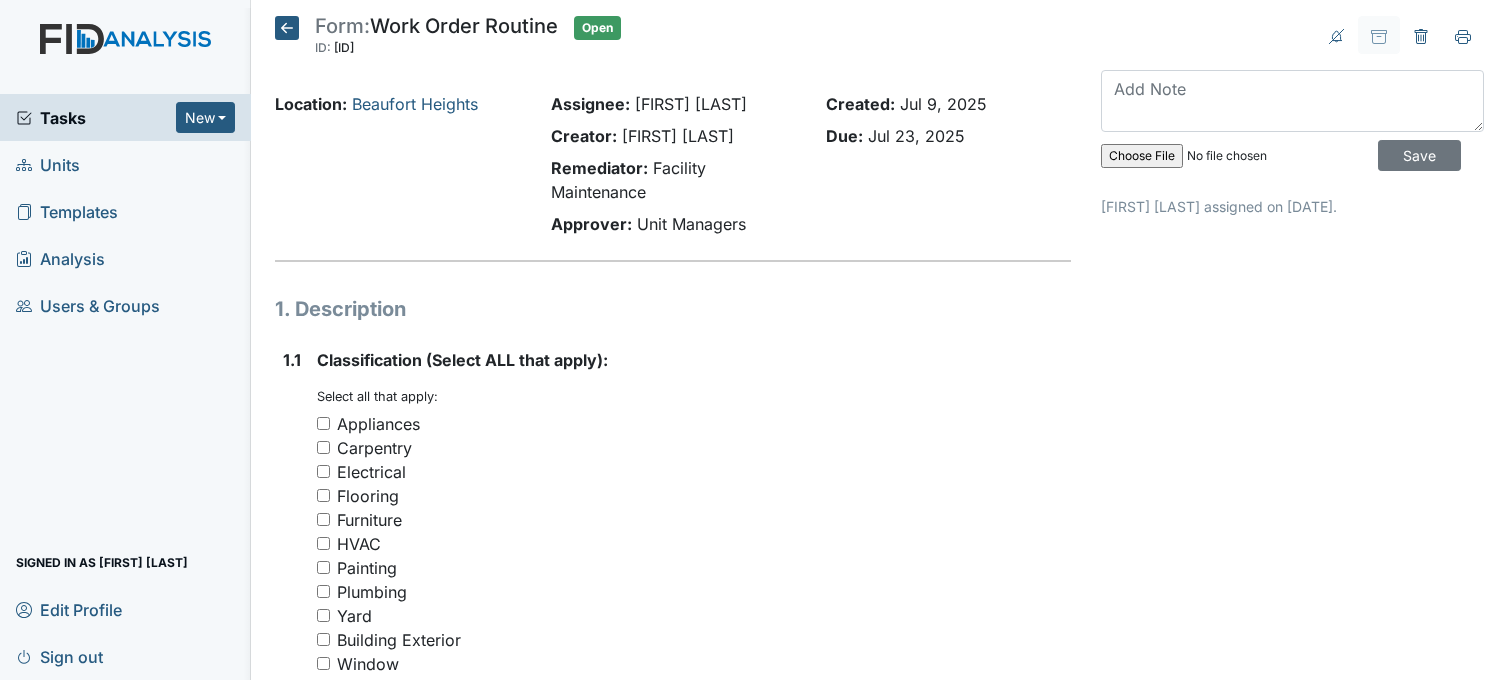 scroll, scrollTop: 0, scrollLeft: 0, axis: both 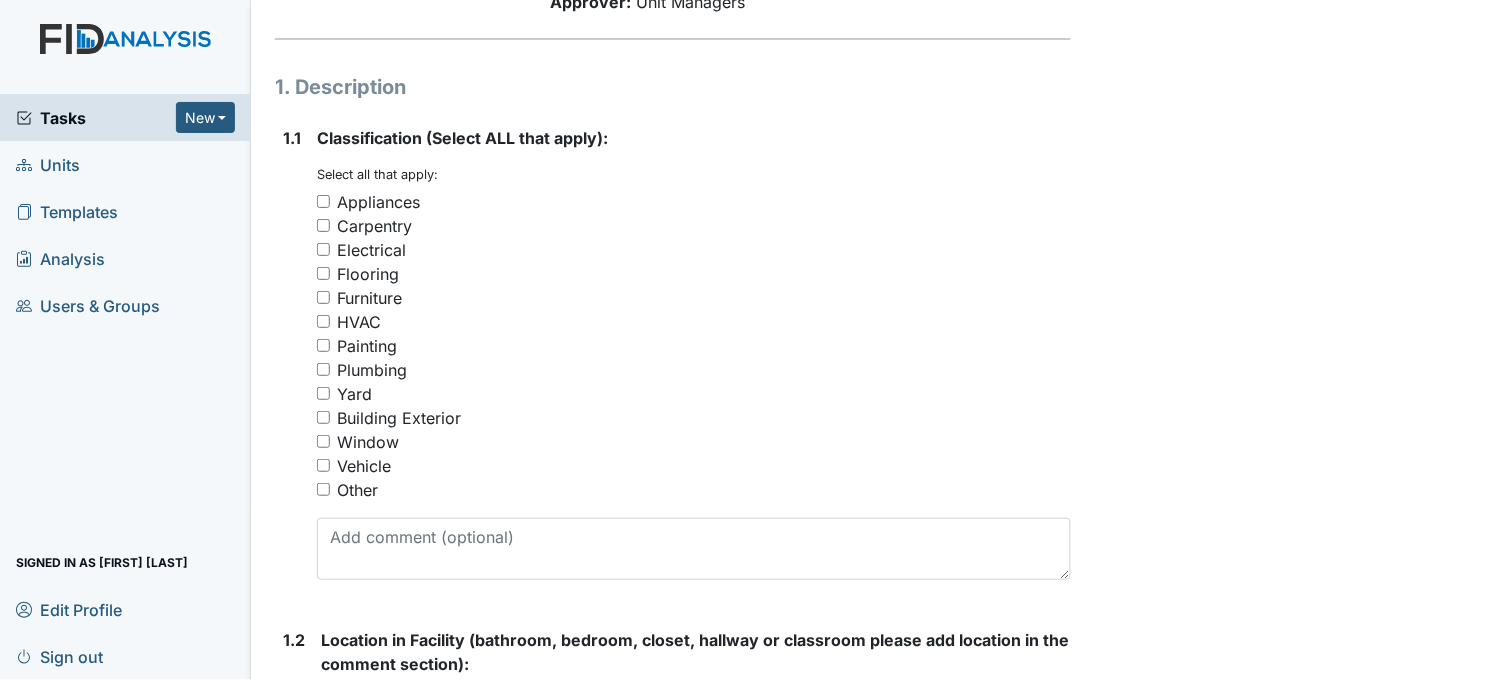 click on "Building Exterior" at bounding box center [323, 417] 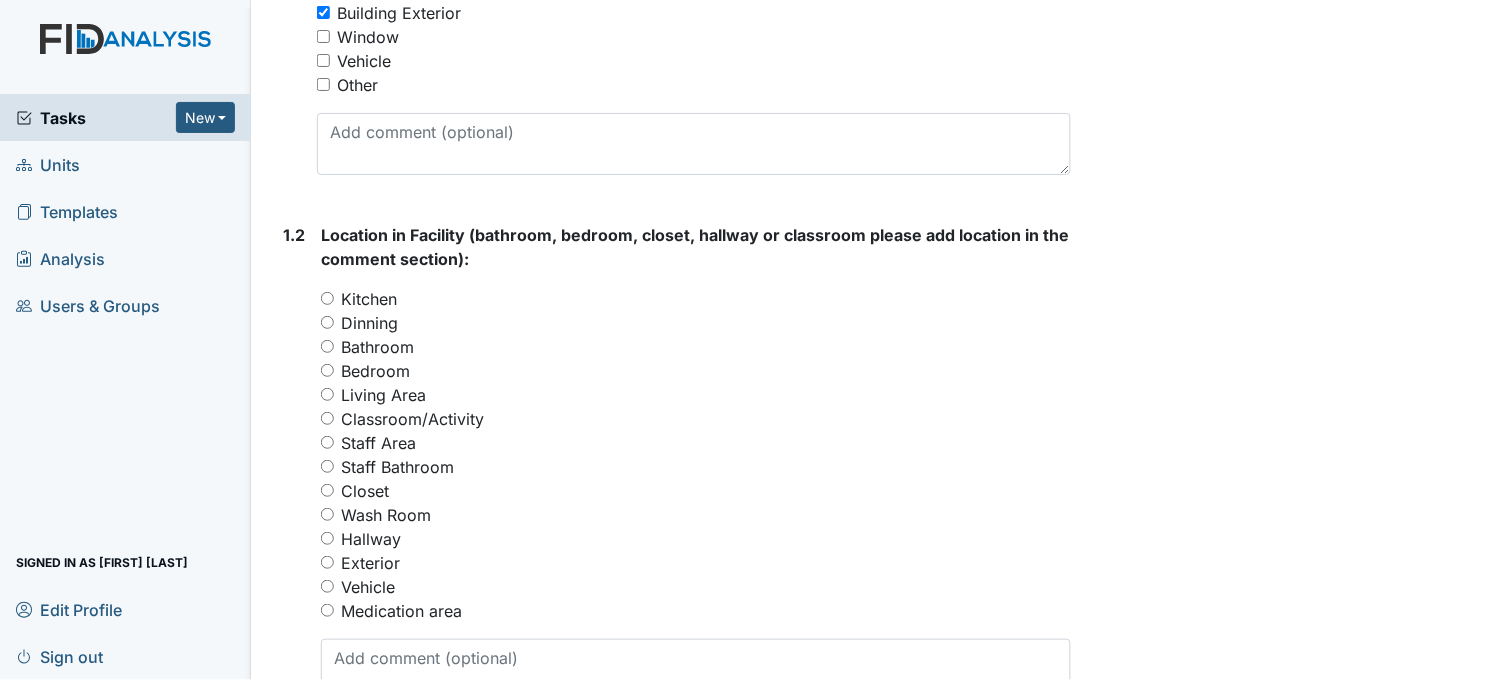 scroll, scrollTop: 666, scrollLeft: 0, axis: vertical 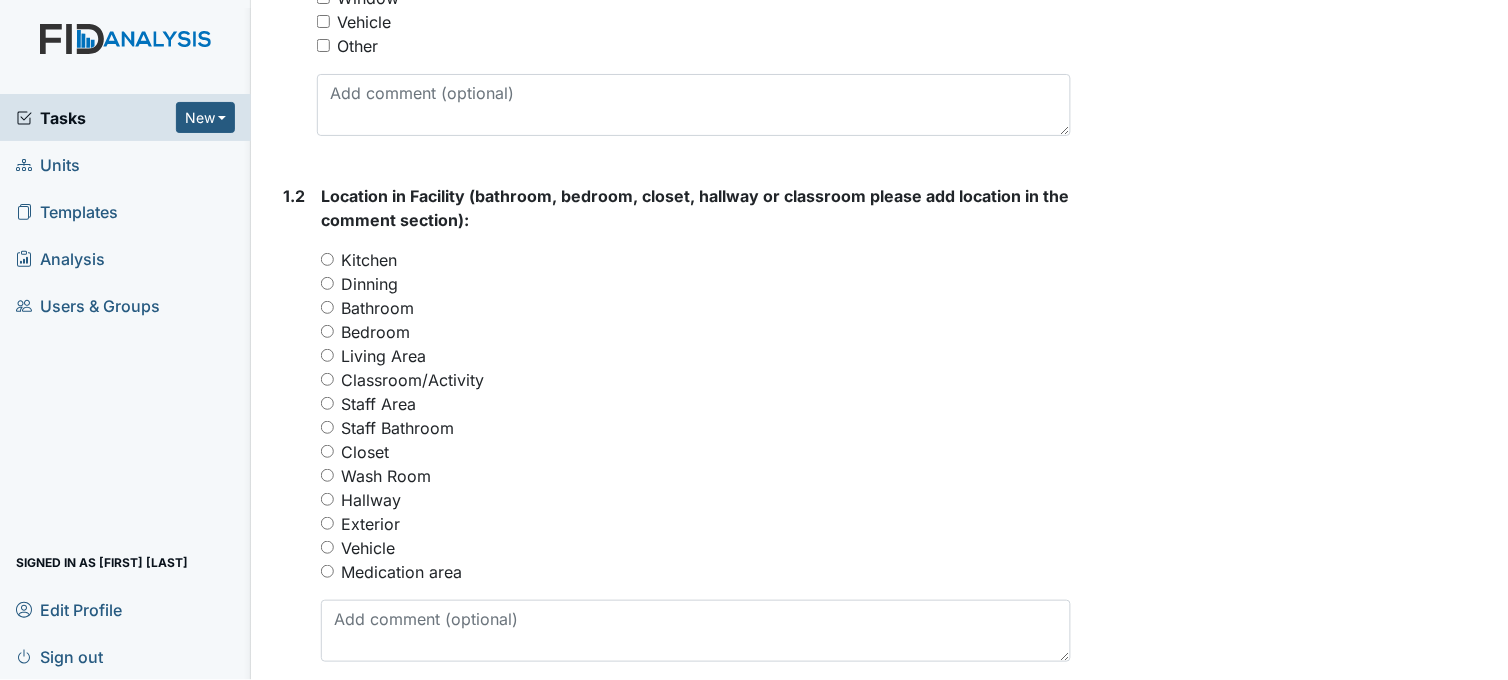 click on "Exterior" at bounding box center (327, 523) 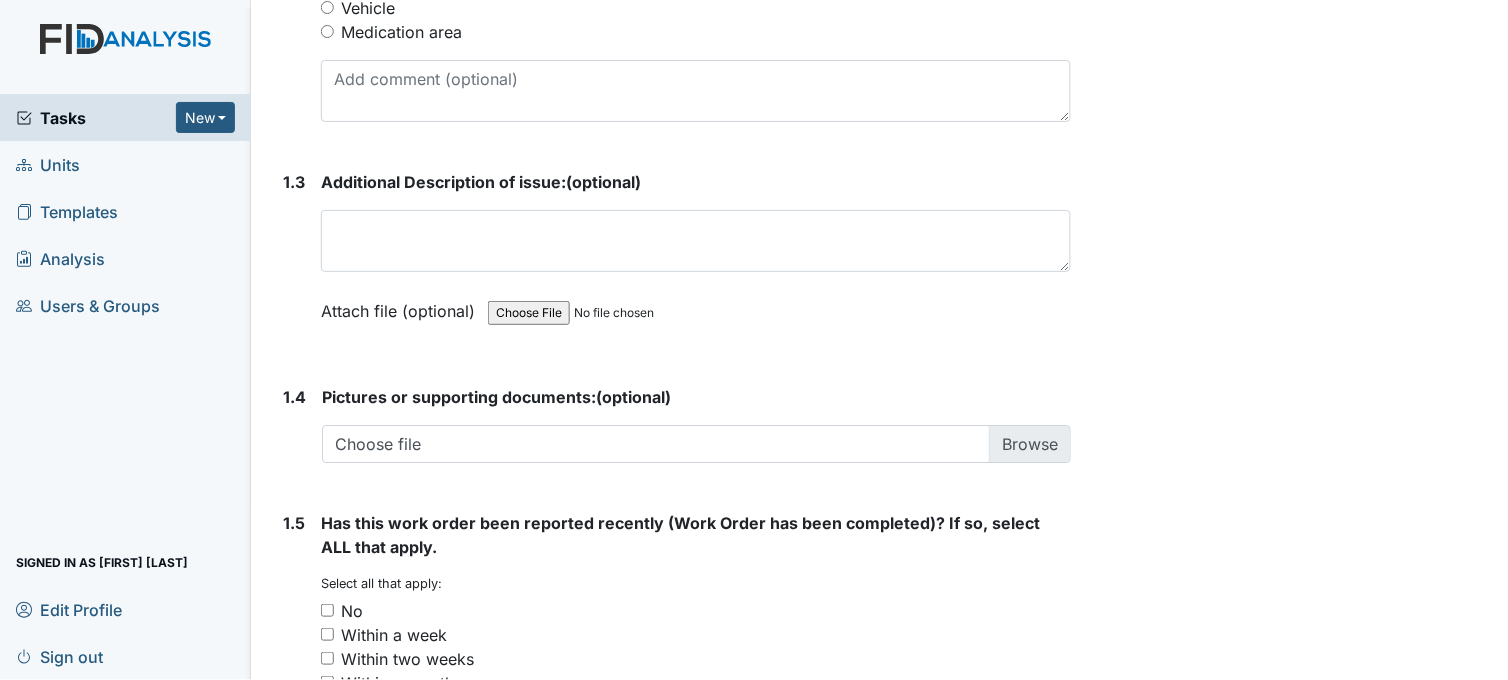 scroll, scrollTop: 1222, scrollLeft: 0, axis: vertical 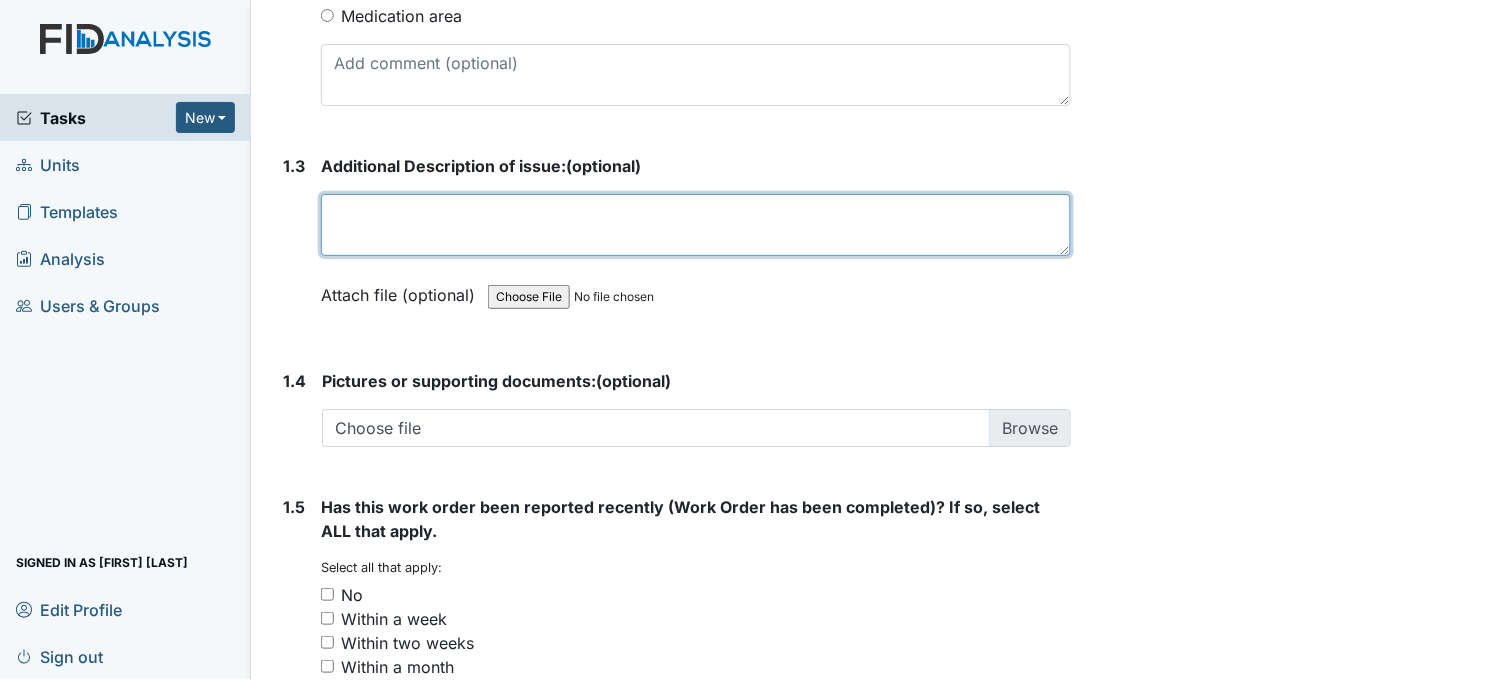 click at bounding box center [696, 225] 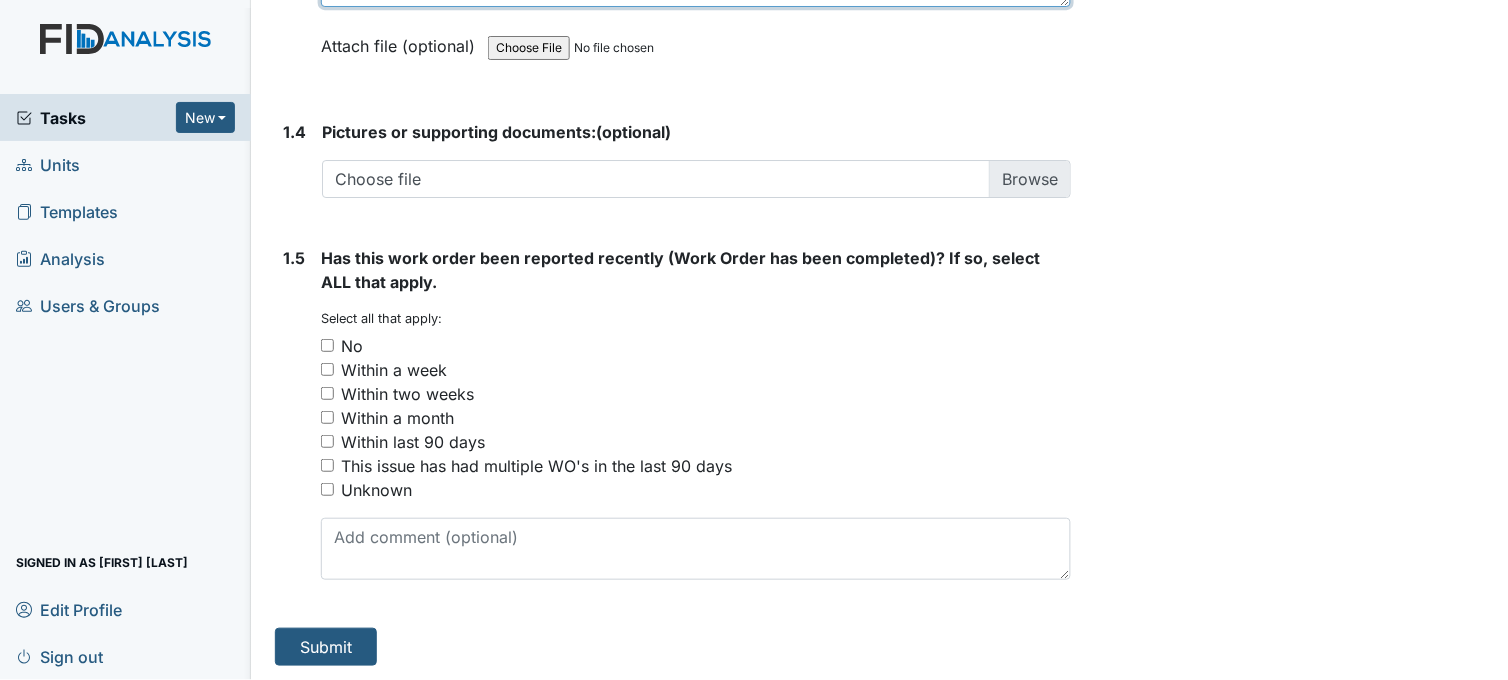 scroll, scrollTop: 1472, scrollLeft: 0, axis: vertical 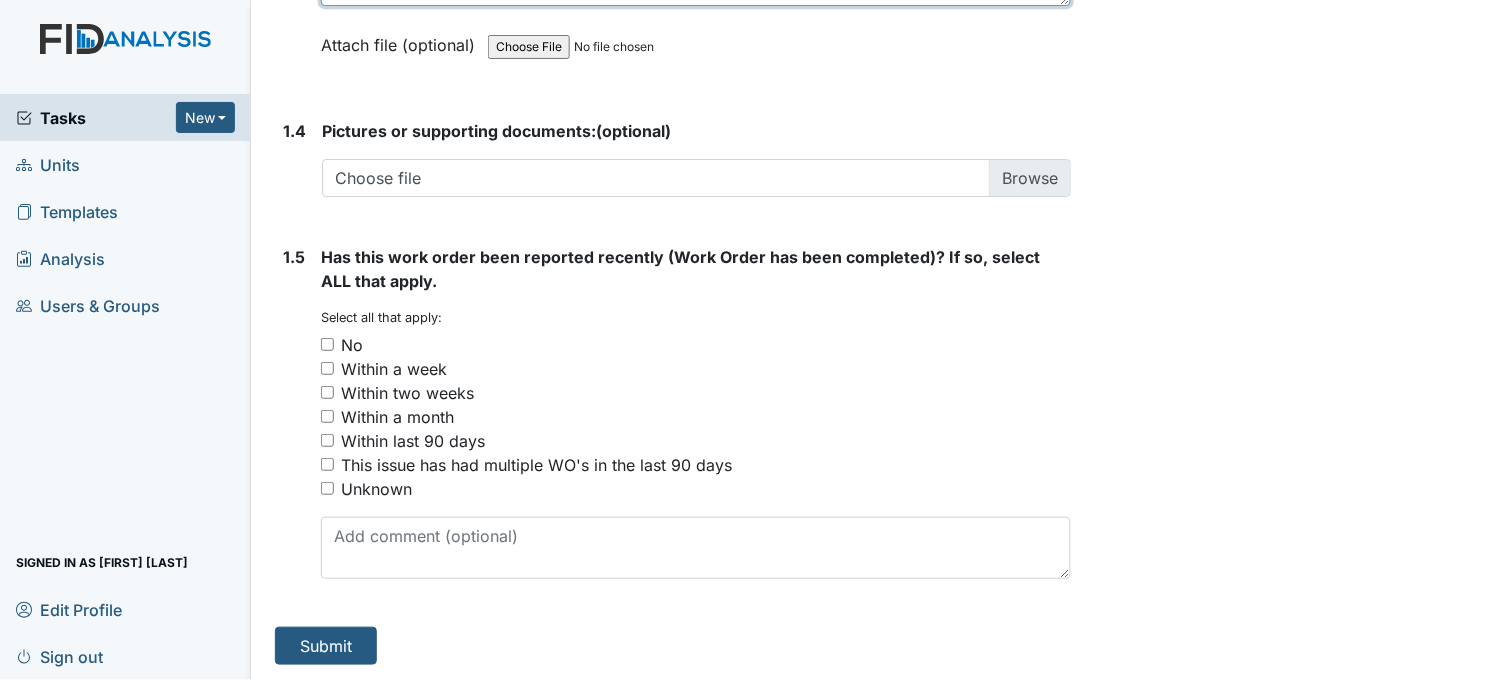 type on "gutters need cleaning" 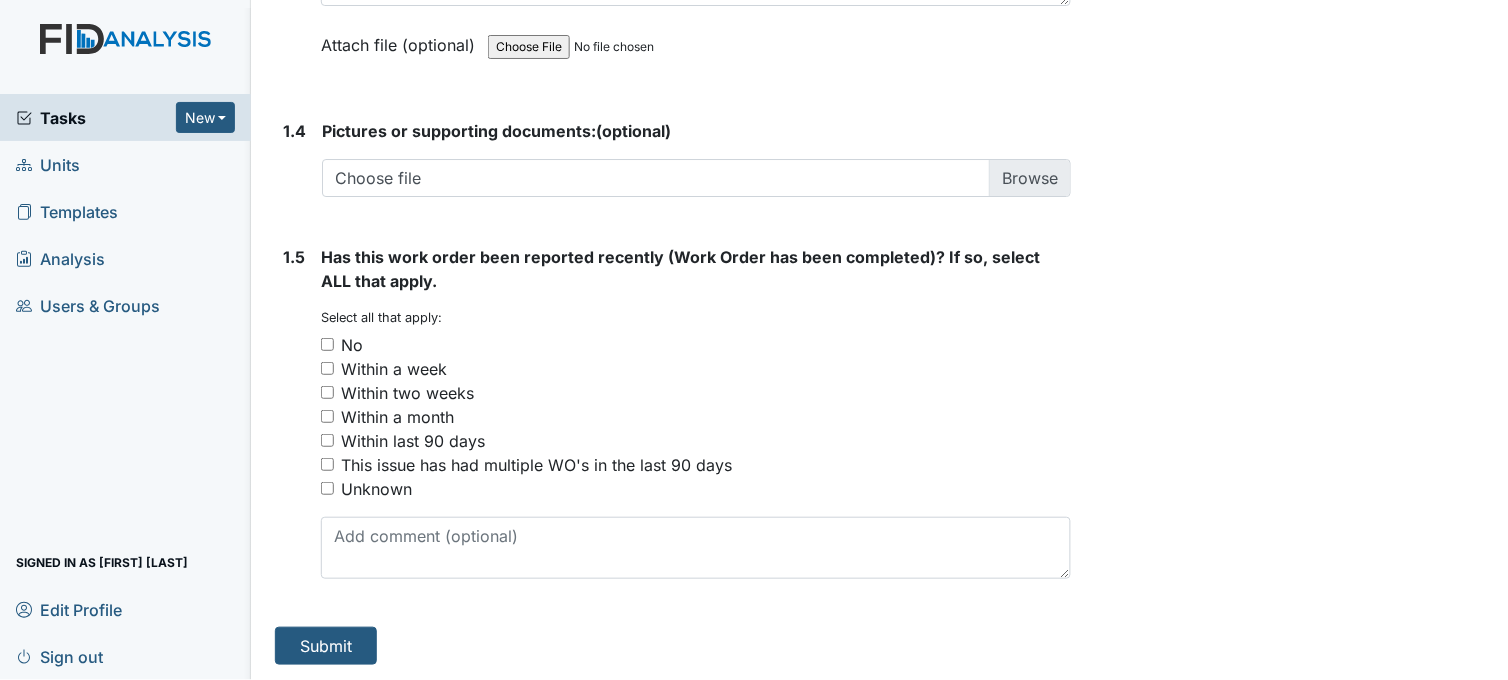 click on "No" at bounding box center [327, 344] 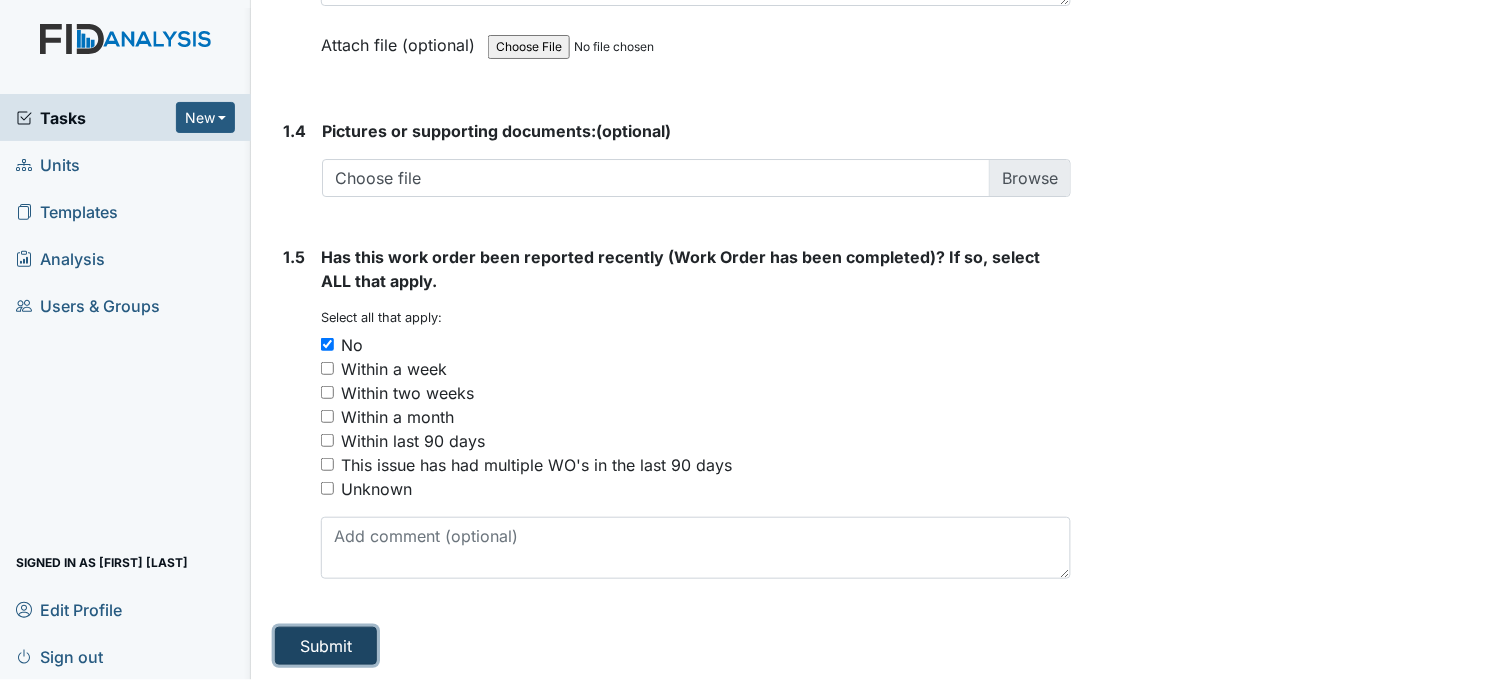 click on "Submit" at bounding box center [326, 646] 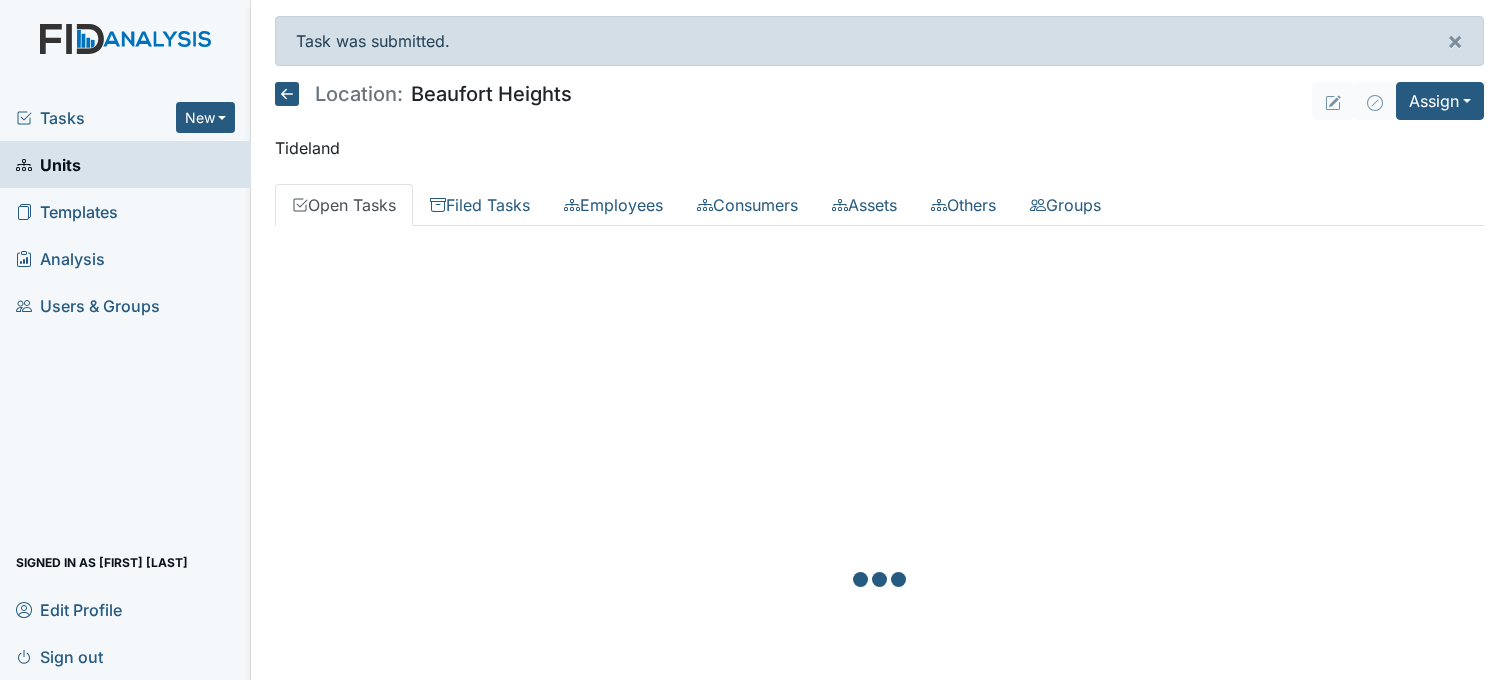 scroll, scrollTop: 0, scrollLeft: 0, axis: both 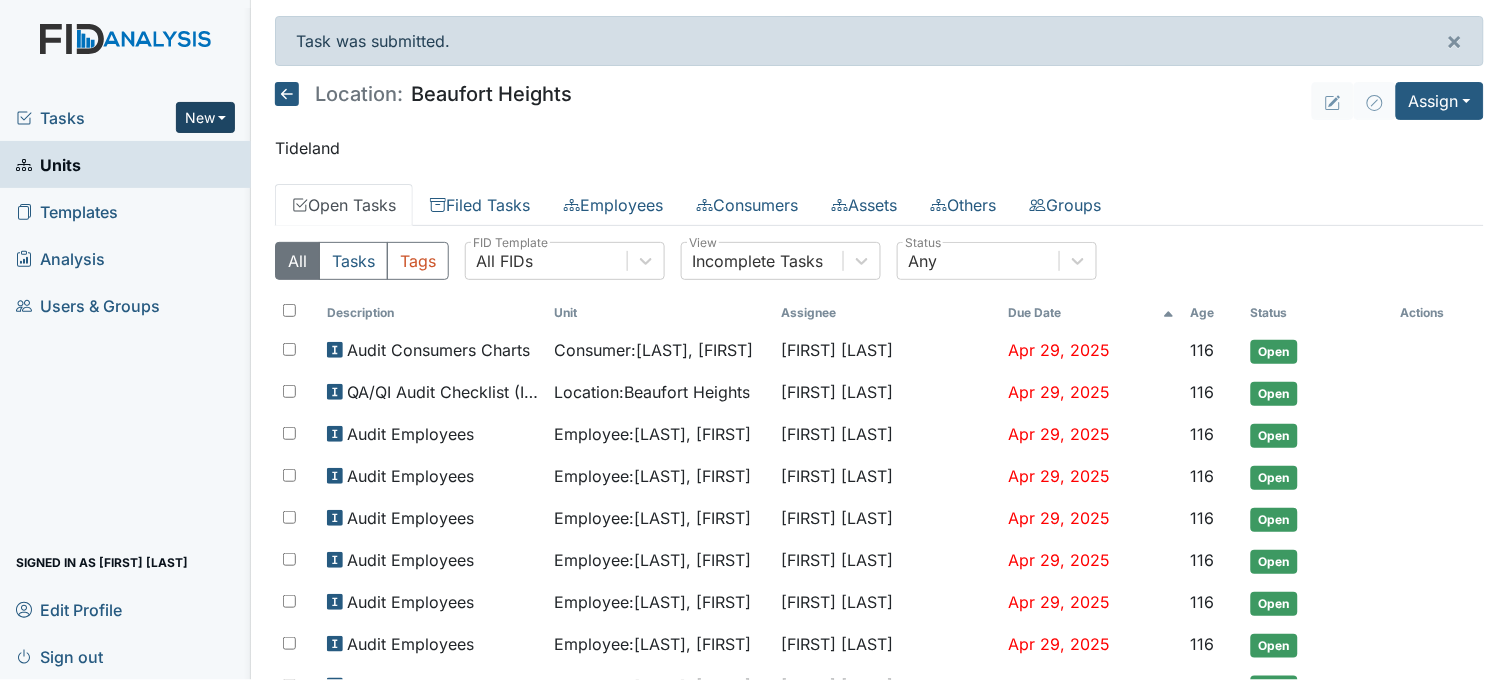 click on "New" at bounding box center (206, 117) 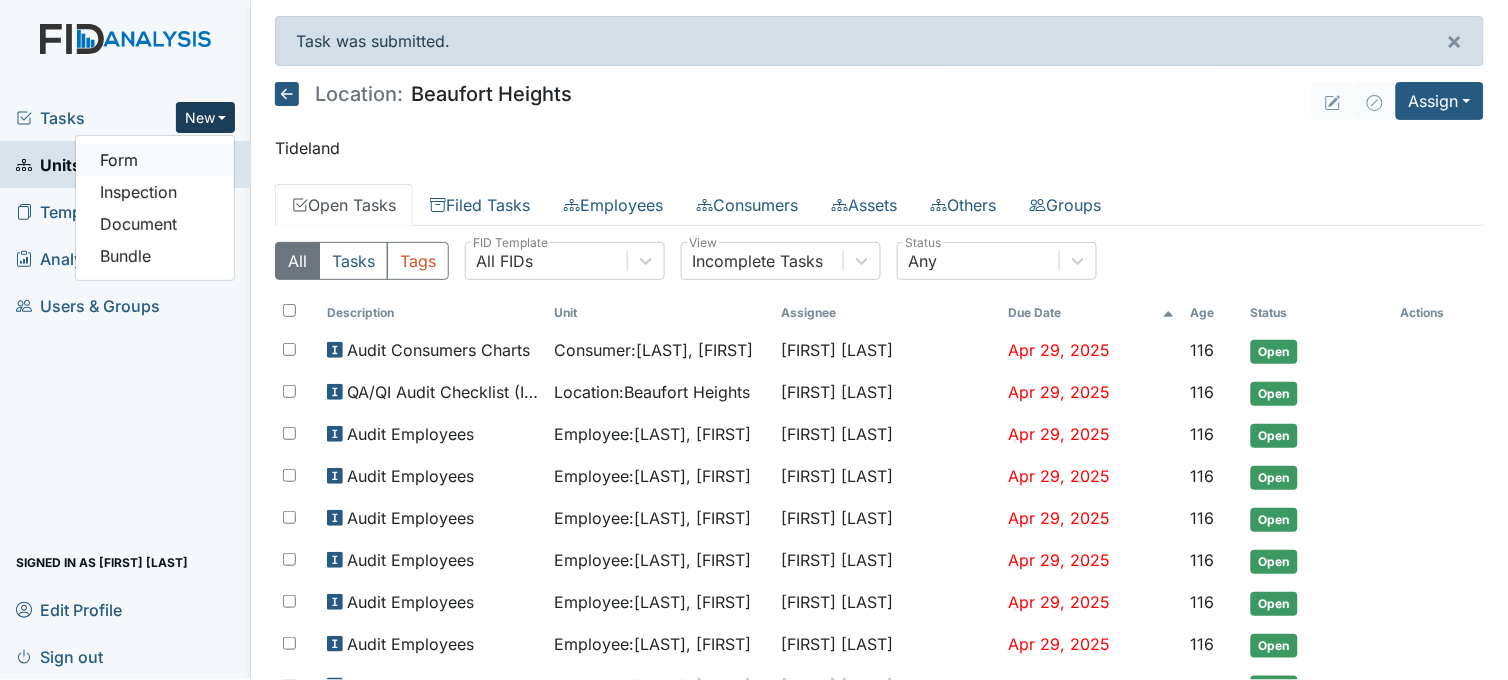 click on "Form" at bounding box center [155, 160] 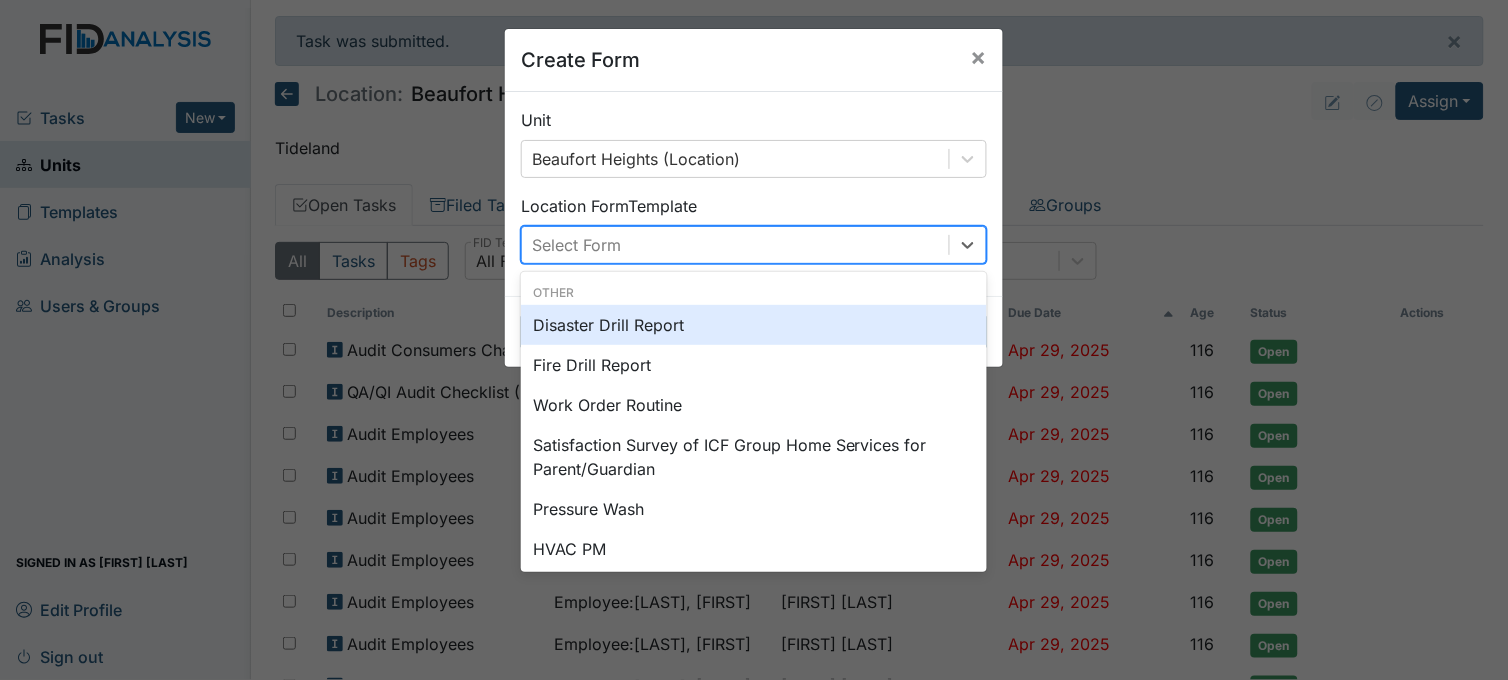 click on "Select Form" at bounding box center [735, 245] 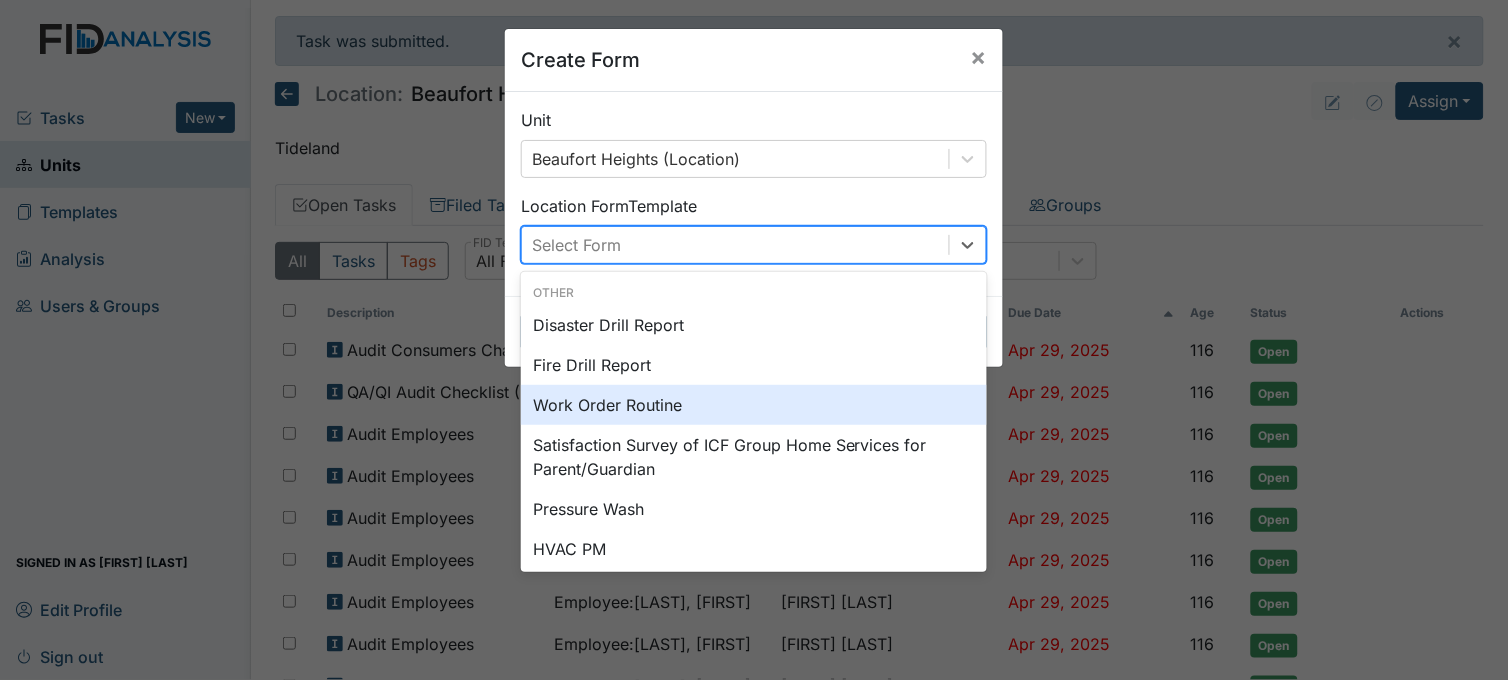 click on "Work Order Routine" at bounding box center [754, 405] 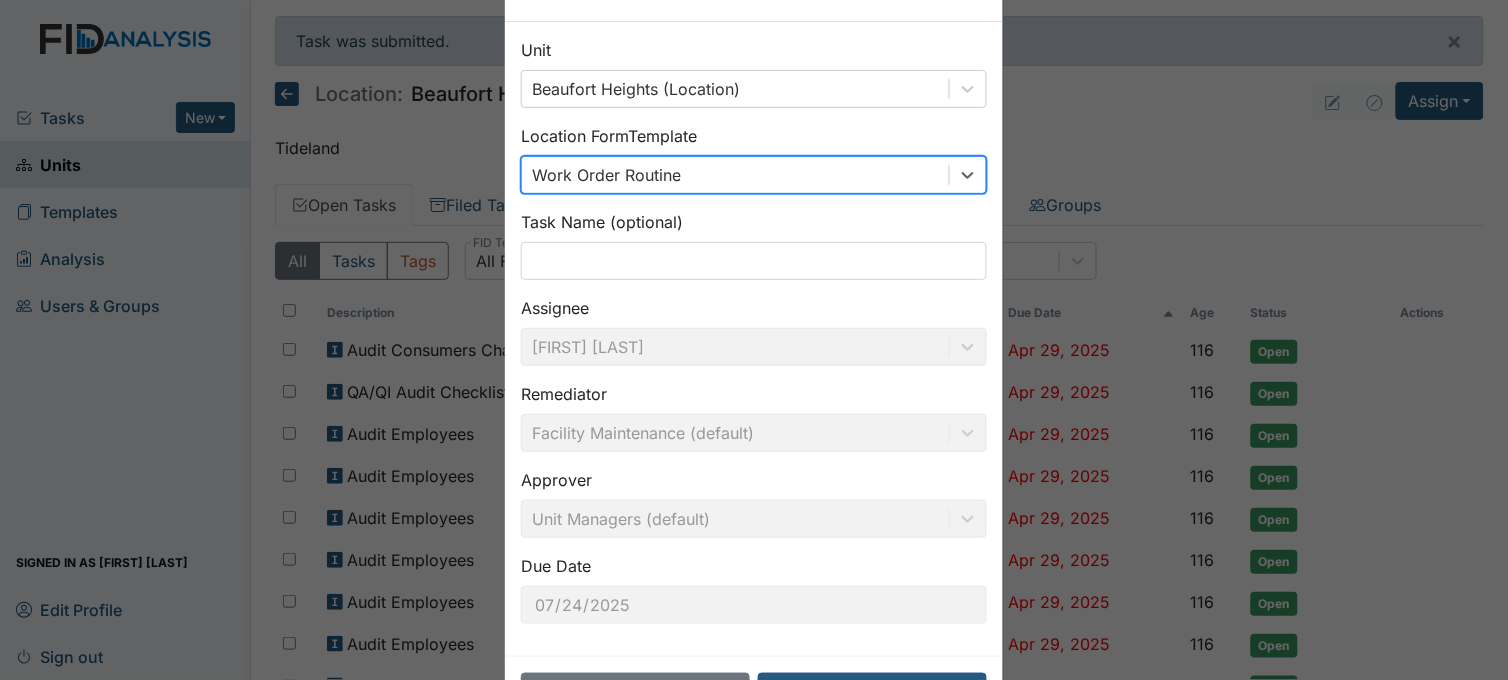 scroll, scrollTop: 147, scrollLeft: 0, axis: vertical 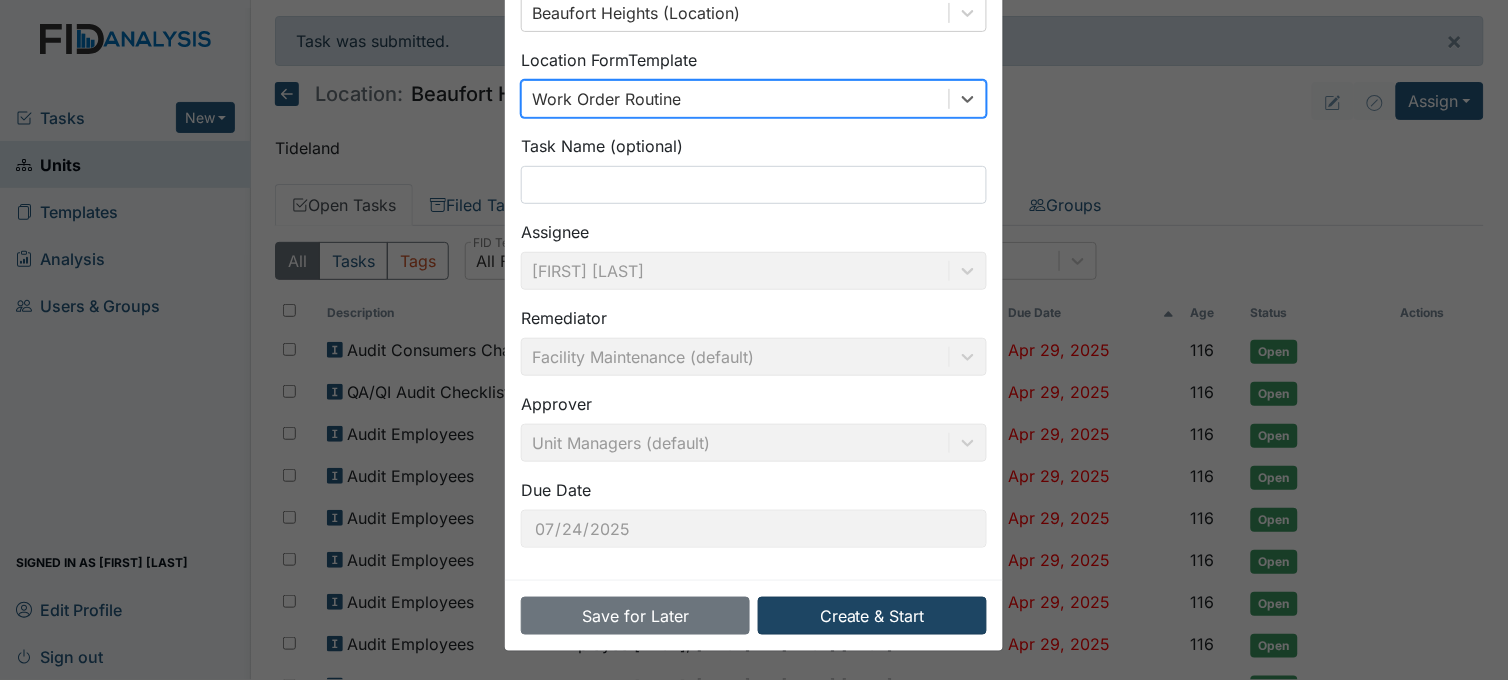 click on "Save for Later Create & Start" at bounding box center [754, 615] 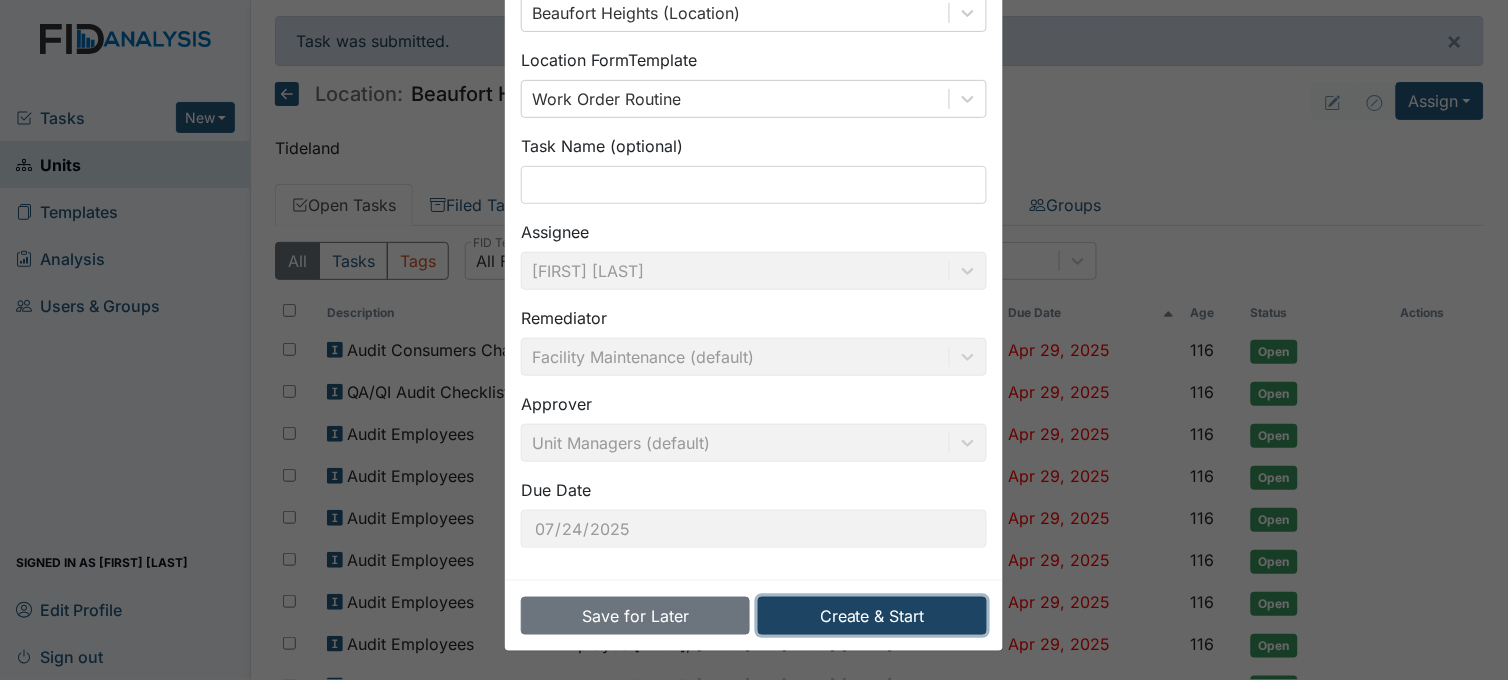 click on "Create & Start" at bounding box center (872, 616) 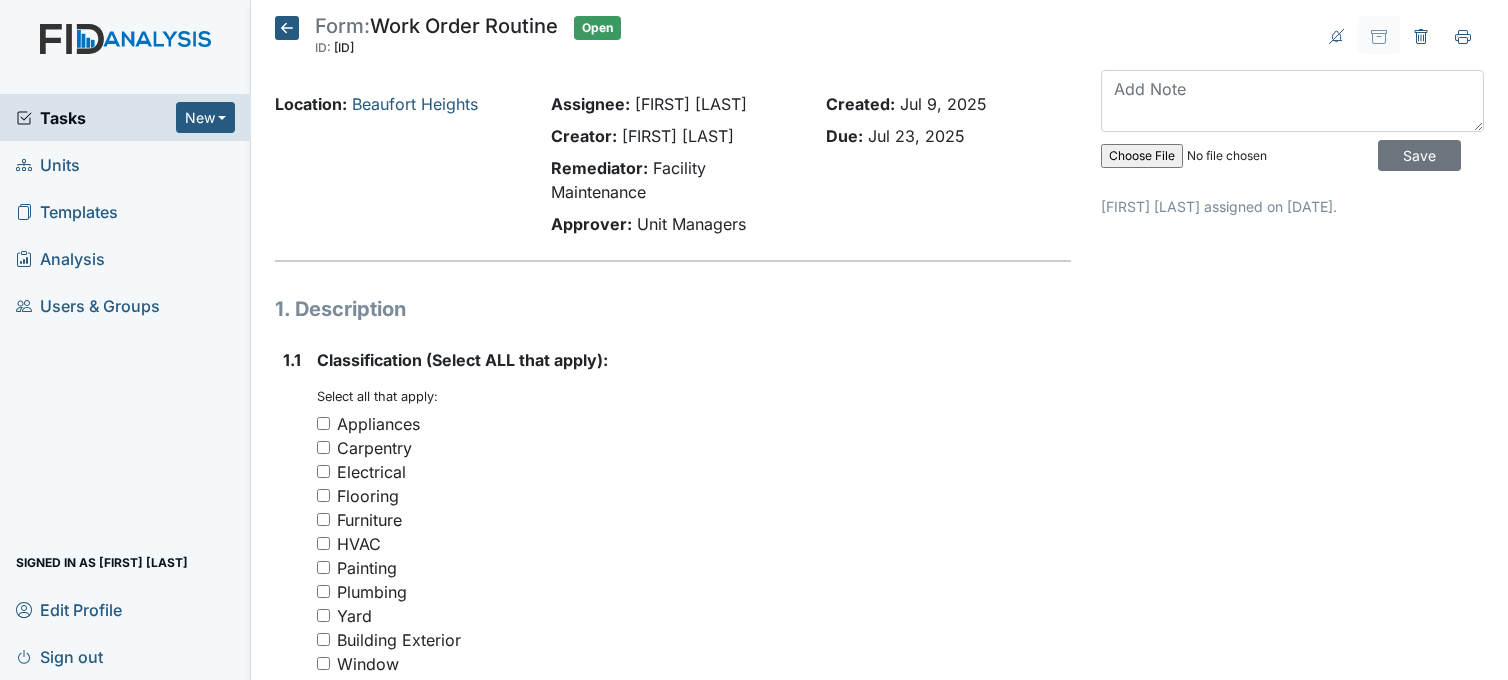 scroll, scrollTop: 0, scrollLeft: 0, axis: both 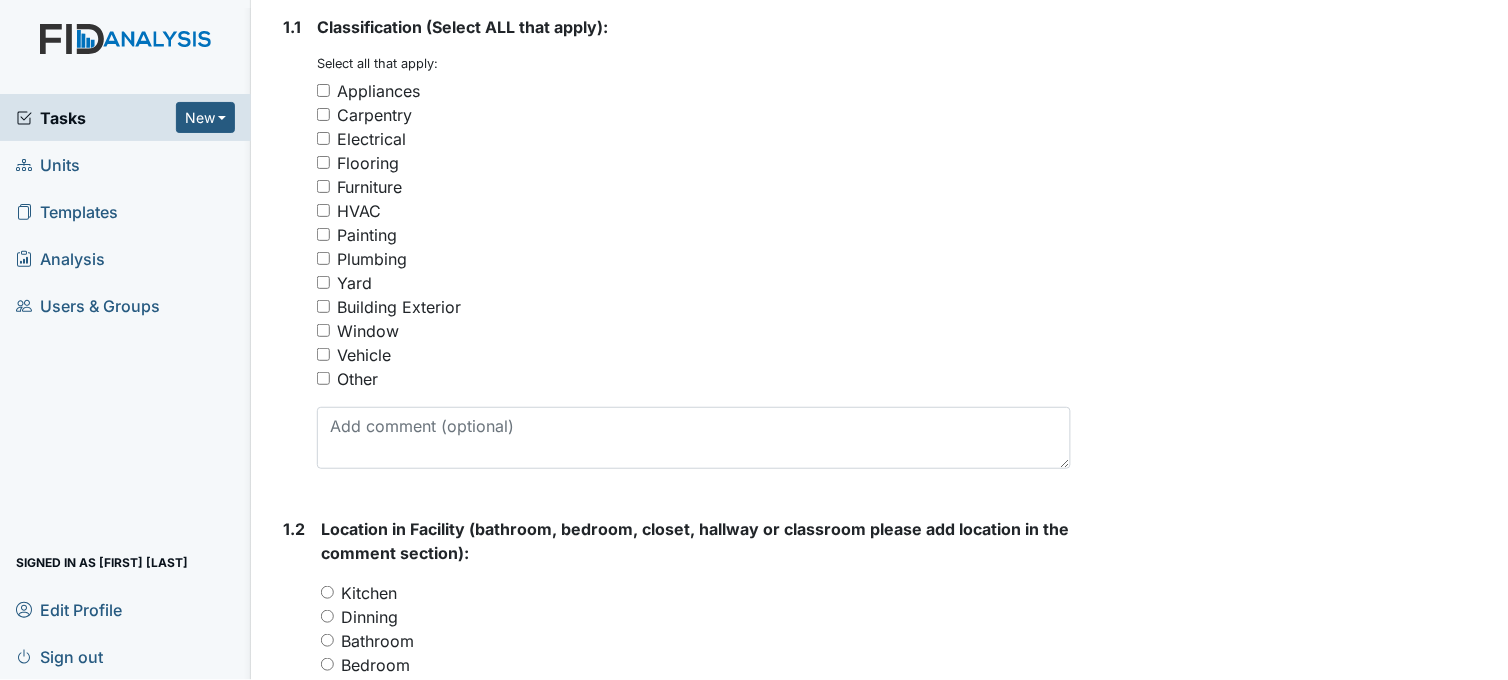 click on "Other" at bounding box center [323, 378] 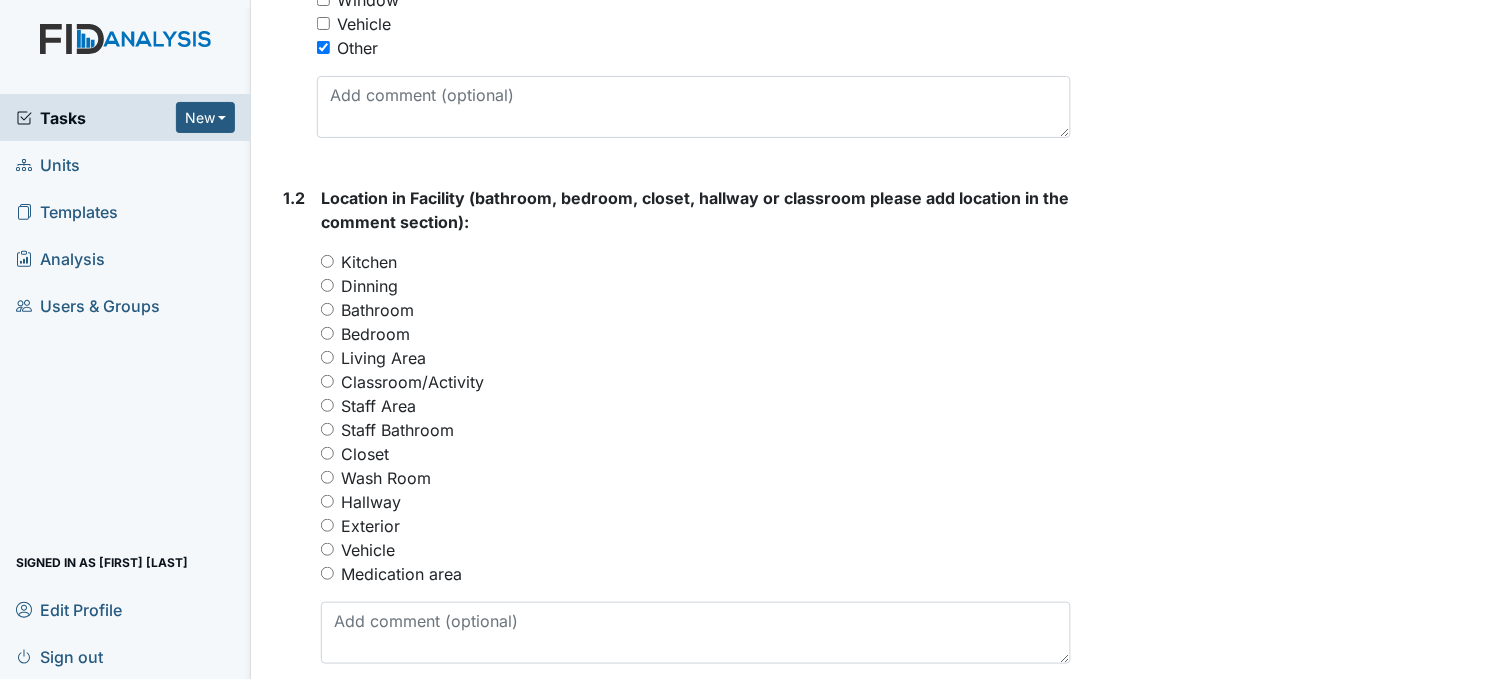scroll, scrollTop: 666, scrollLeft: 0, axis: vertical 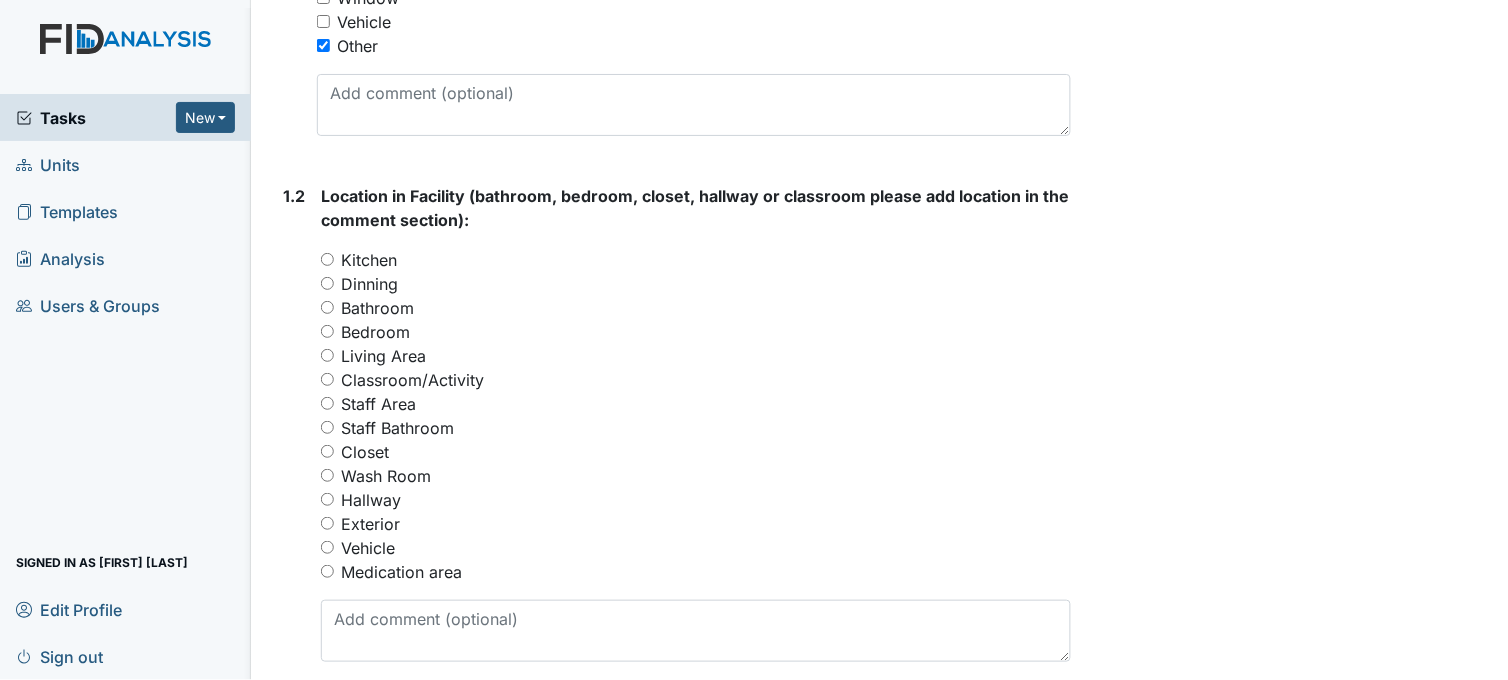 click on "Living Area" at bounding box center (327, 355) 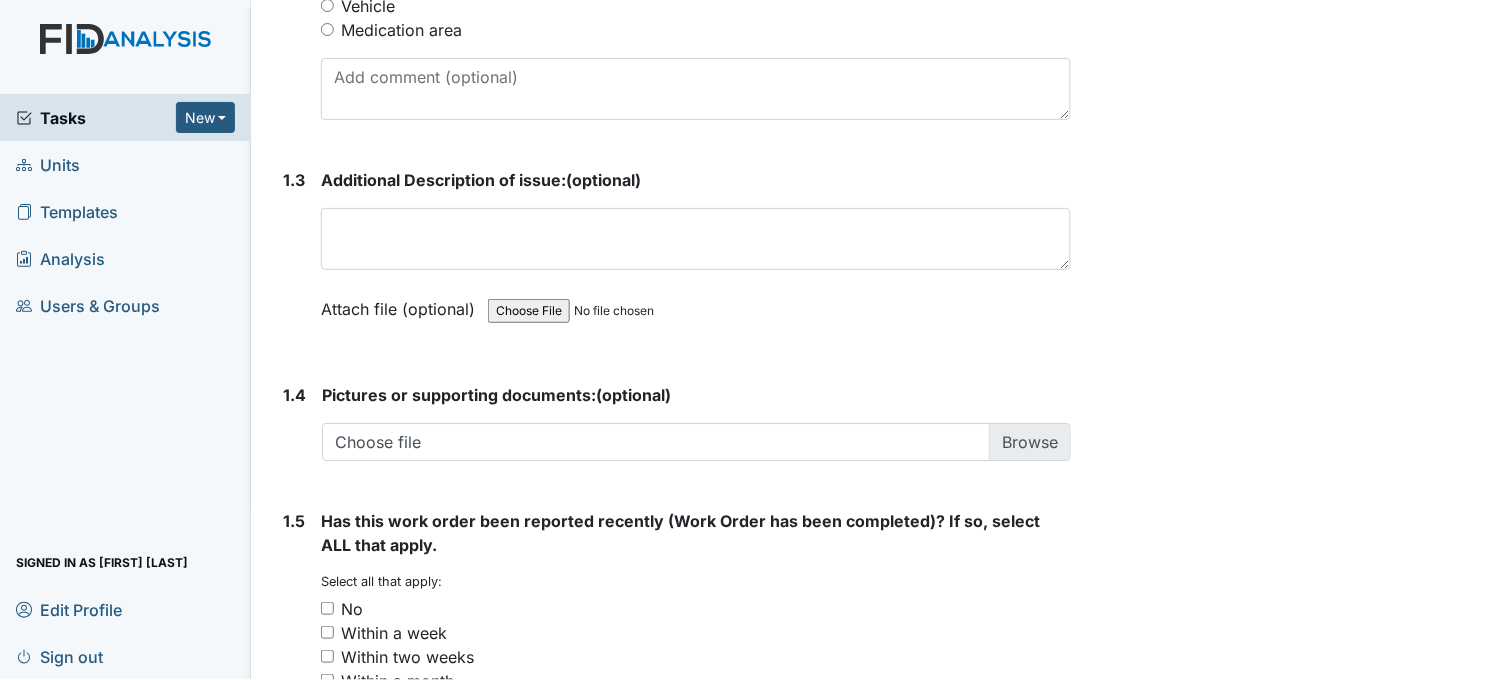 scroll, scrollTop: 1222, scrollLeft: 0, axis: vertical 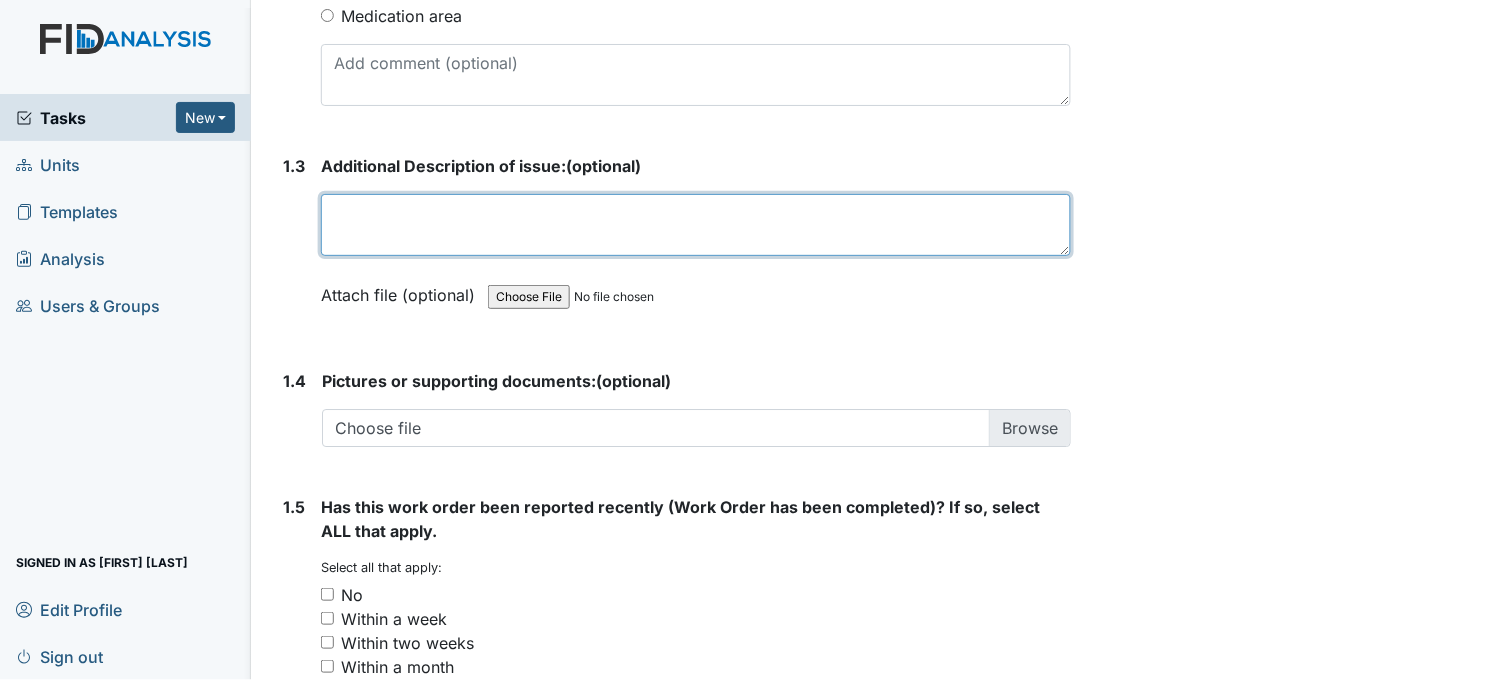 click at bounding box center [696, 225] 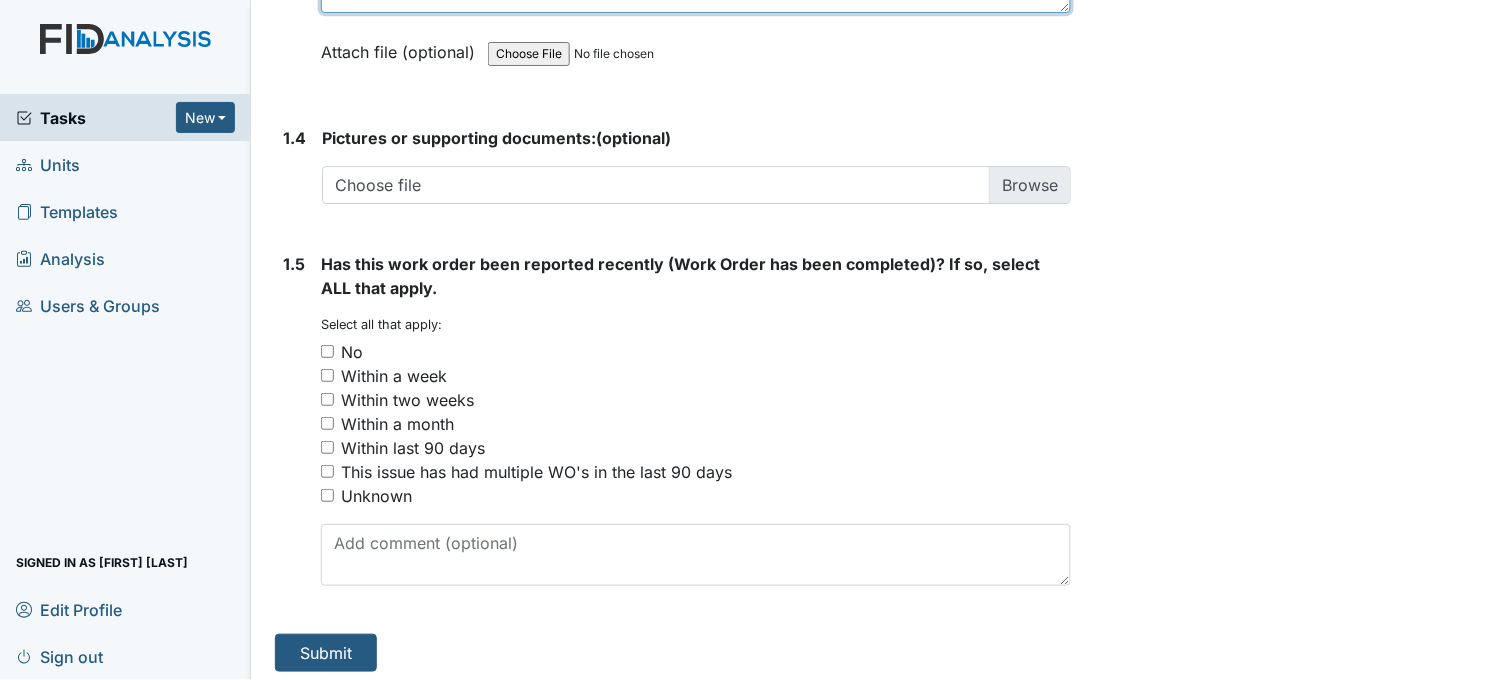 scroll, scrollTop: 1472, scrollLeft: 0, axis: vertical 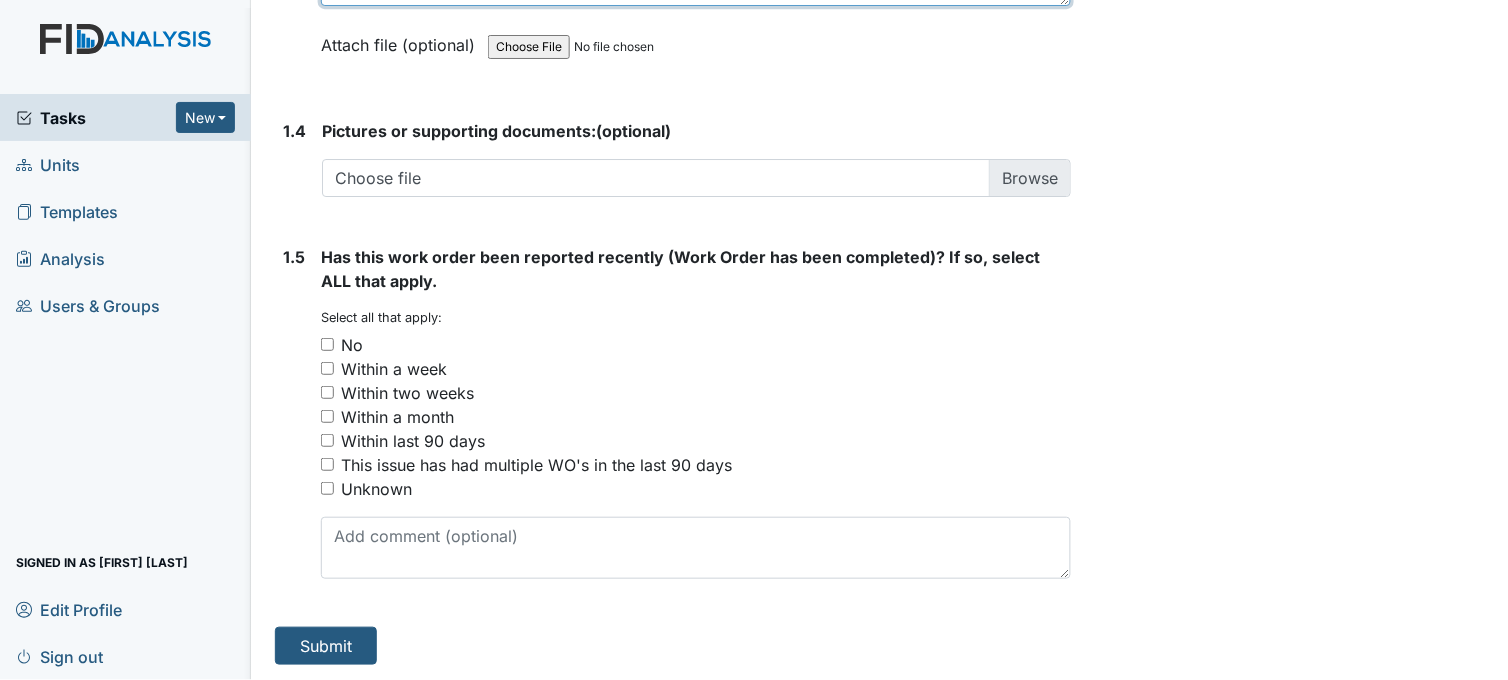type on "living room light bulb replaced" 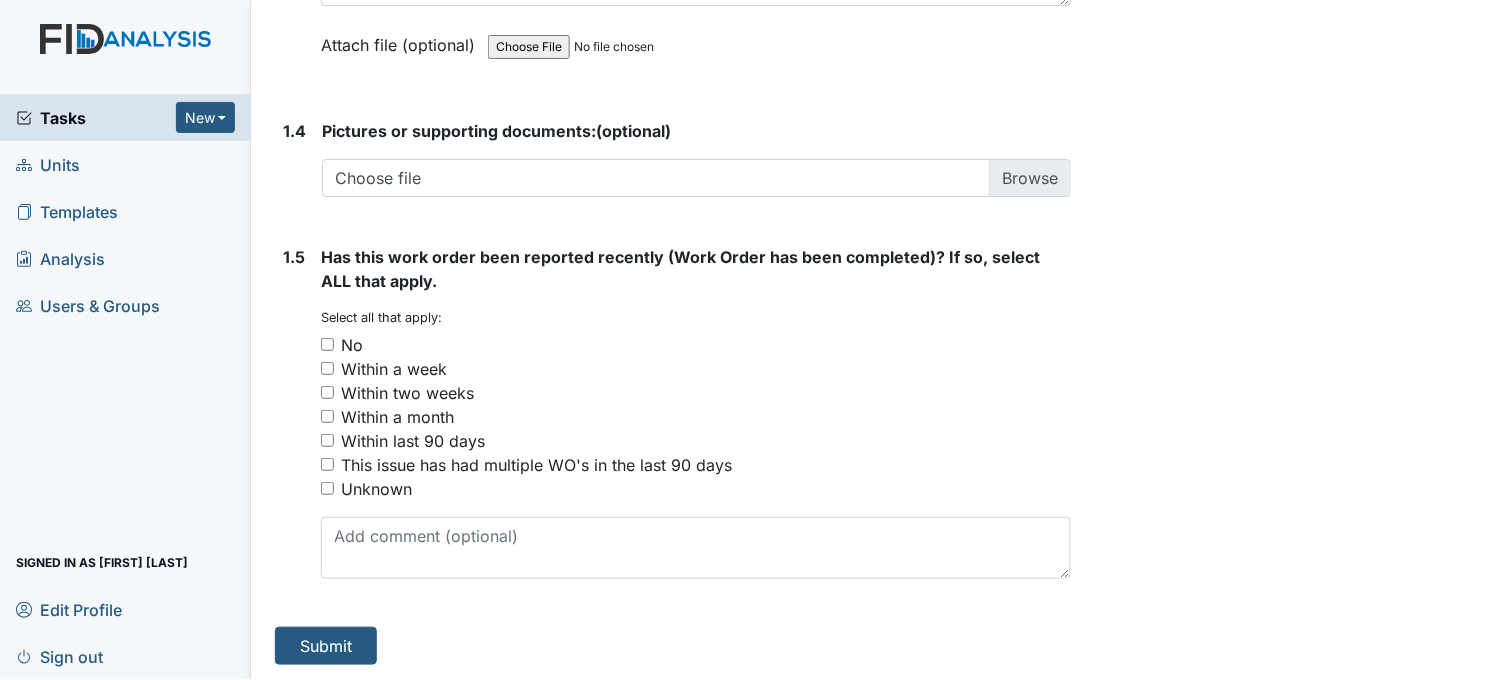 drag, startPoint x: 328, startPoint y: 342, endPoint x: 361, endPoint y: 405, distance: 71.11962 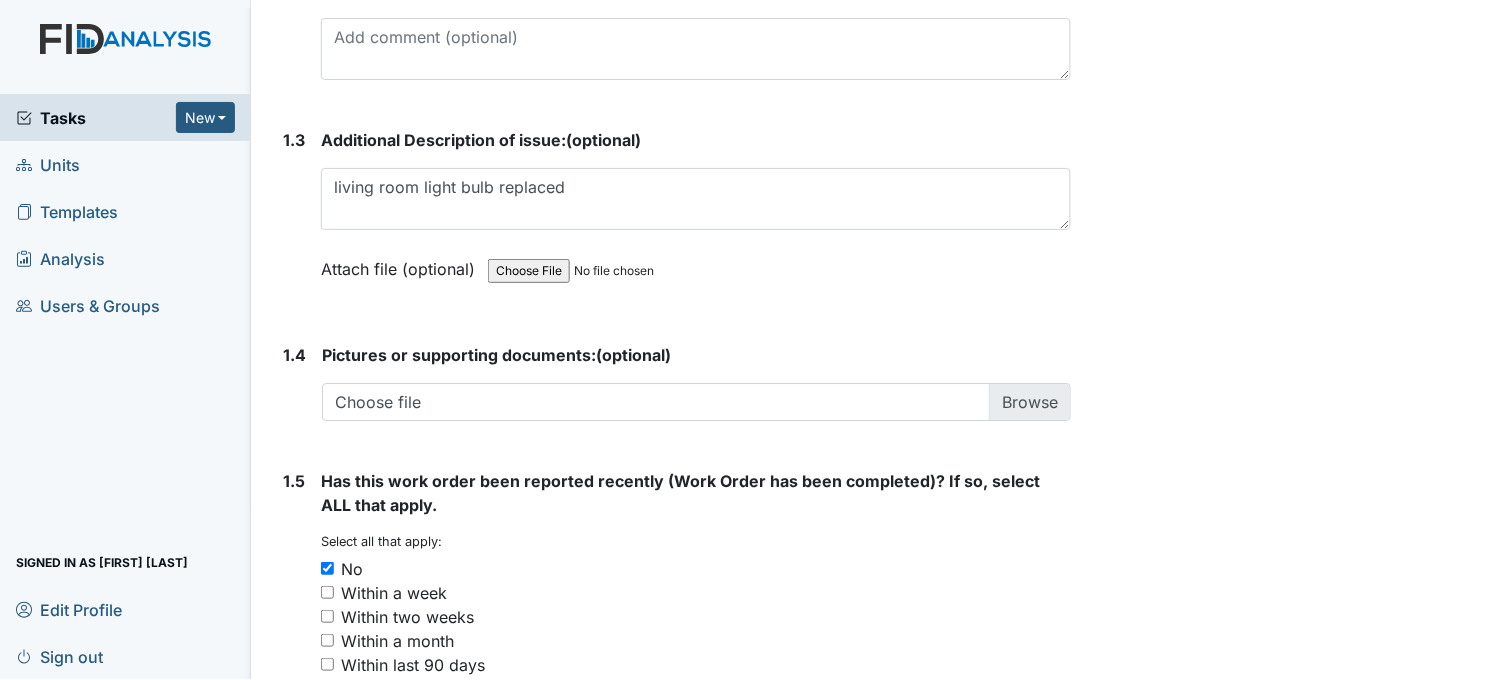 scroll, scrollTop: 1138, scrollLeft: 0, axis: vertical 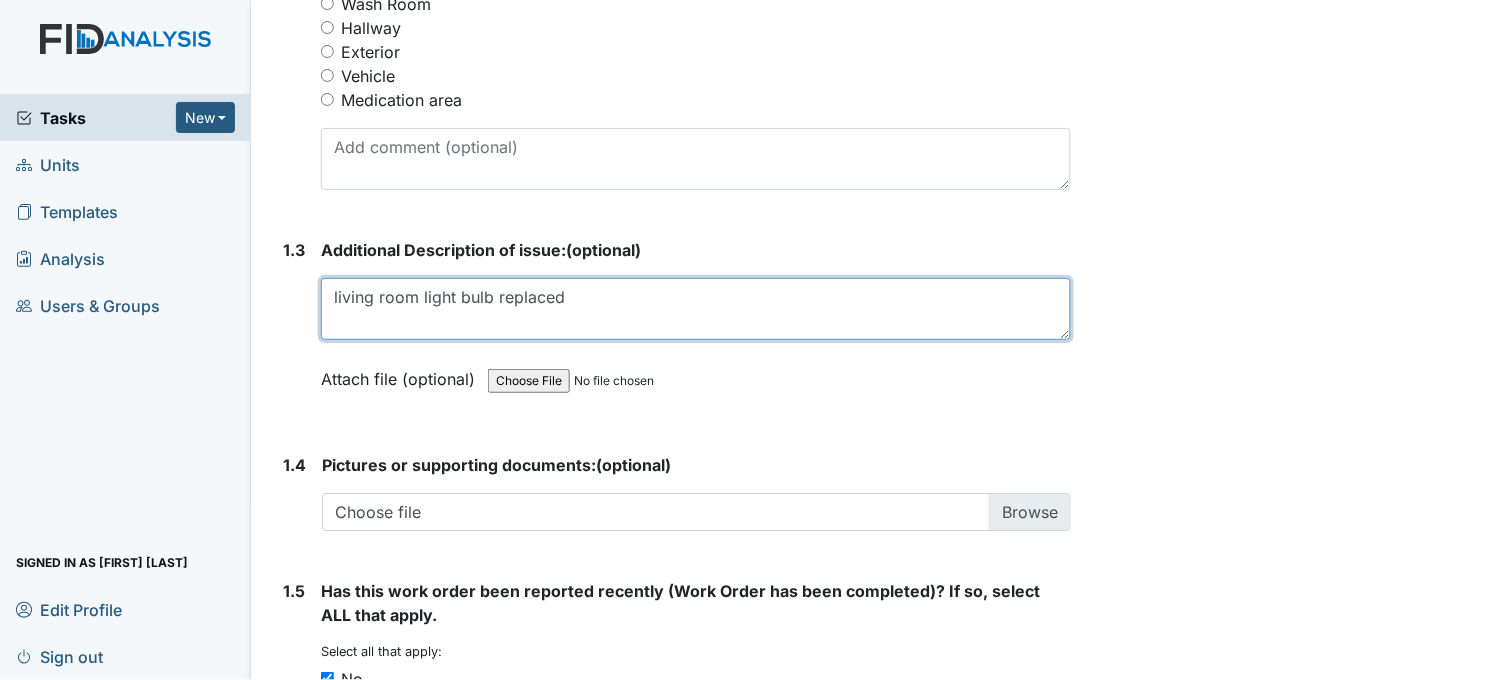 click on "living room light bulb replaced" at bounding box center (696, 309) 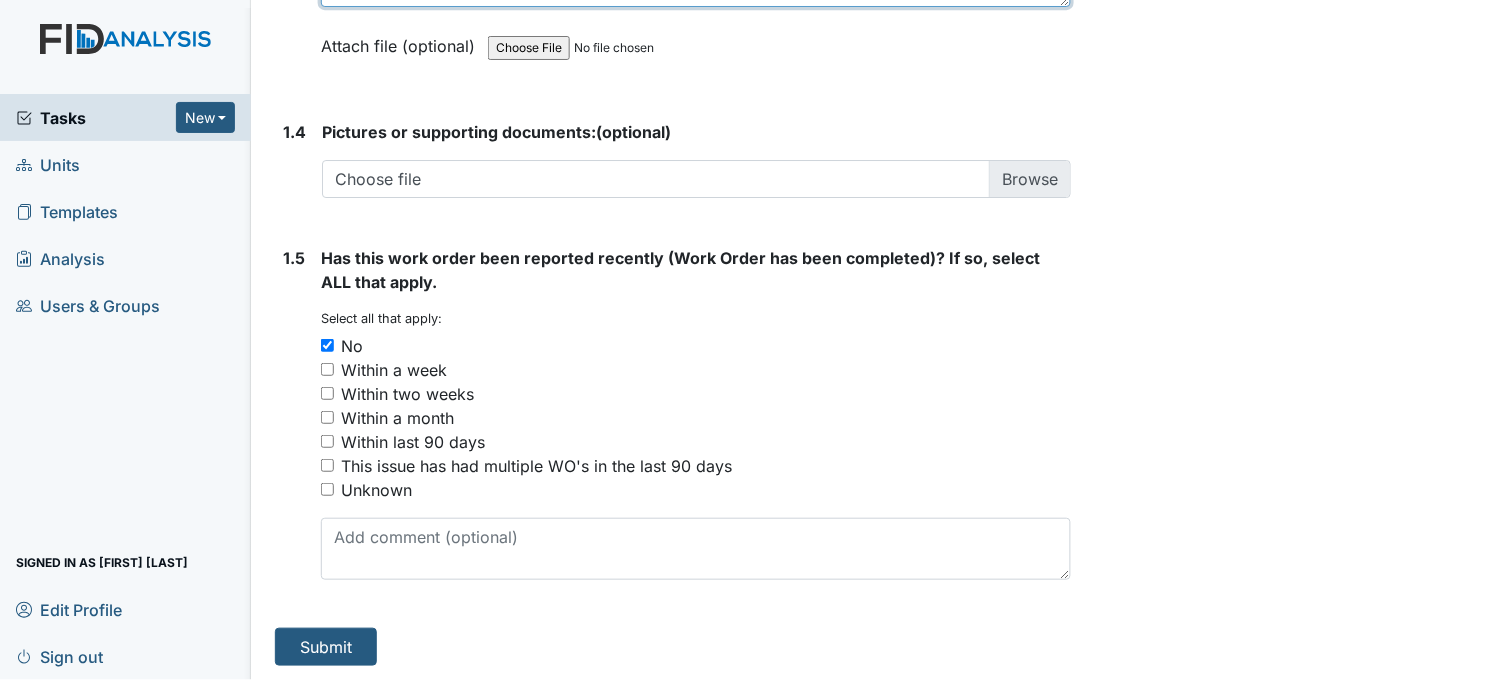 scroll, scrollTop: 1472, scrollLeft: 0, axis: vertical 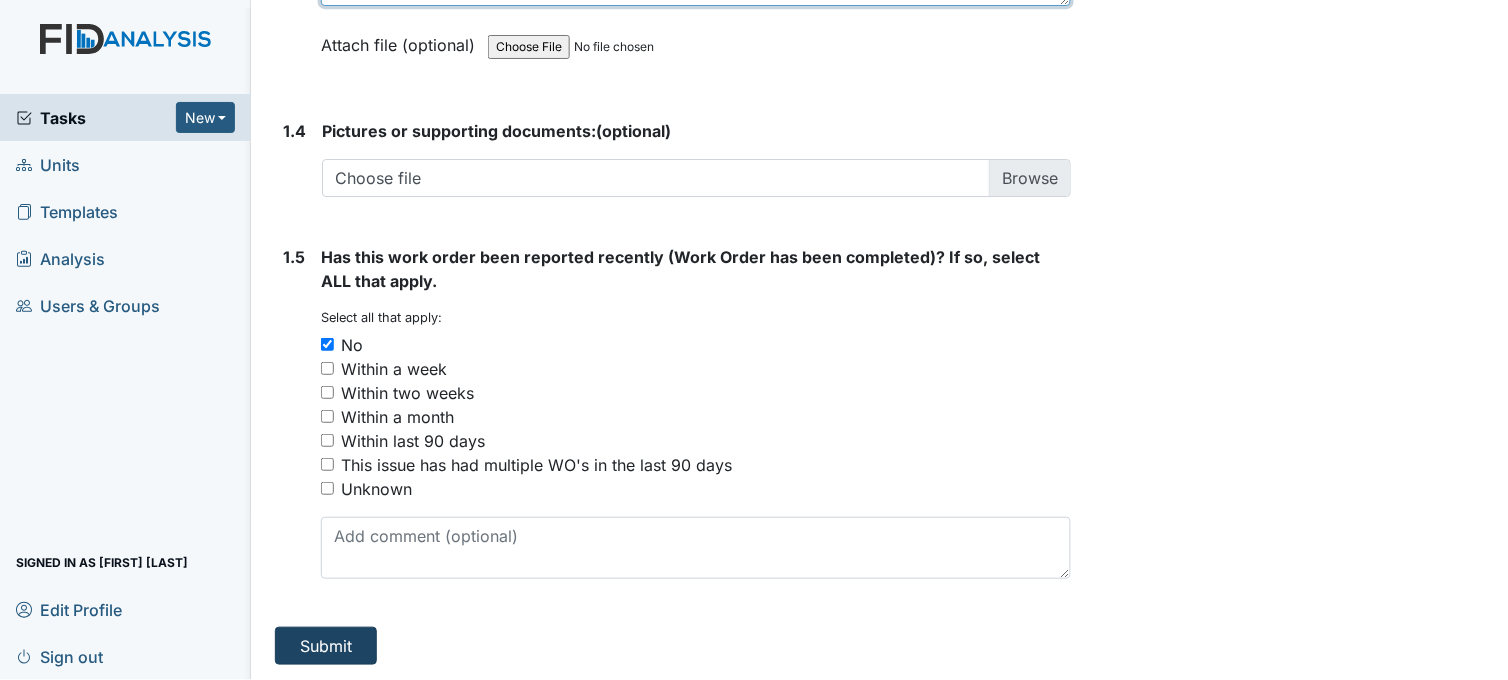 type on "living room light bulbs (2) replaced" 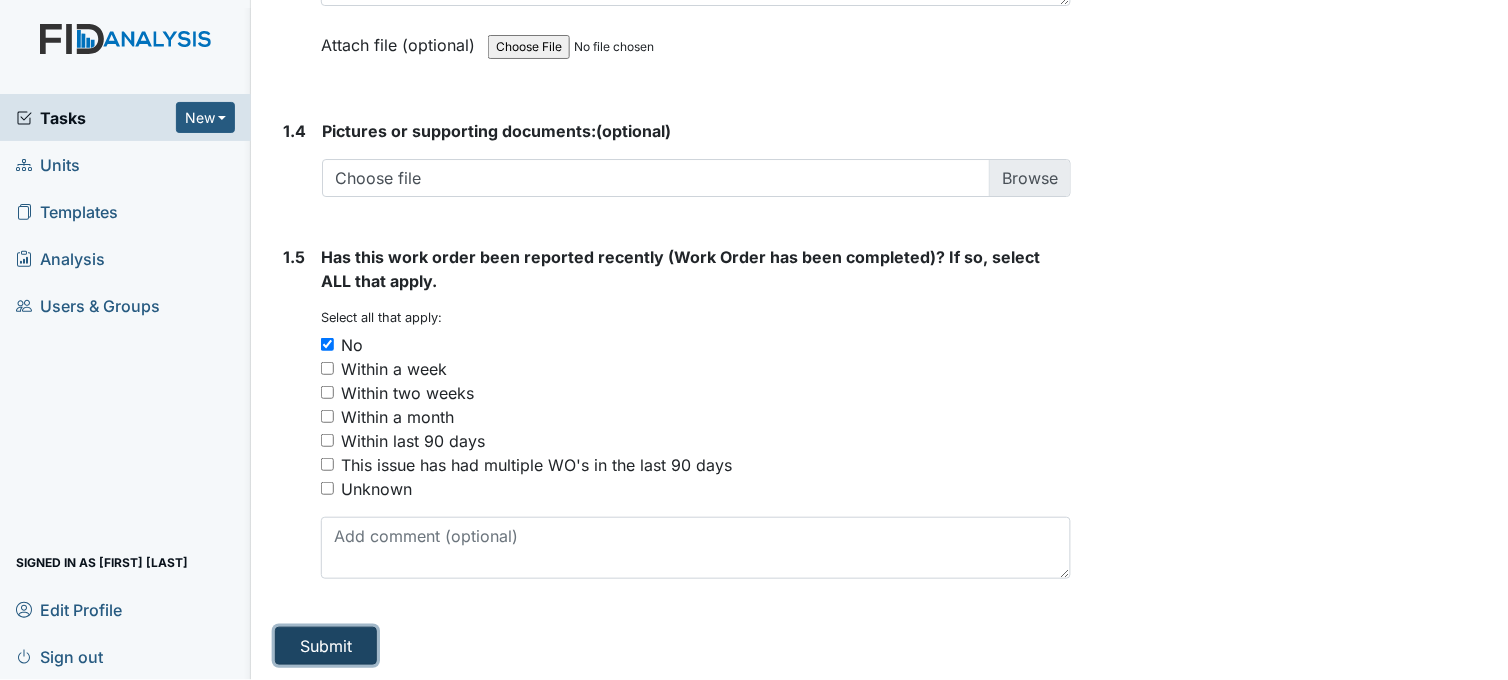 click on "Submit" at bounding box center [326, 646] 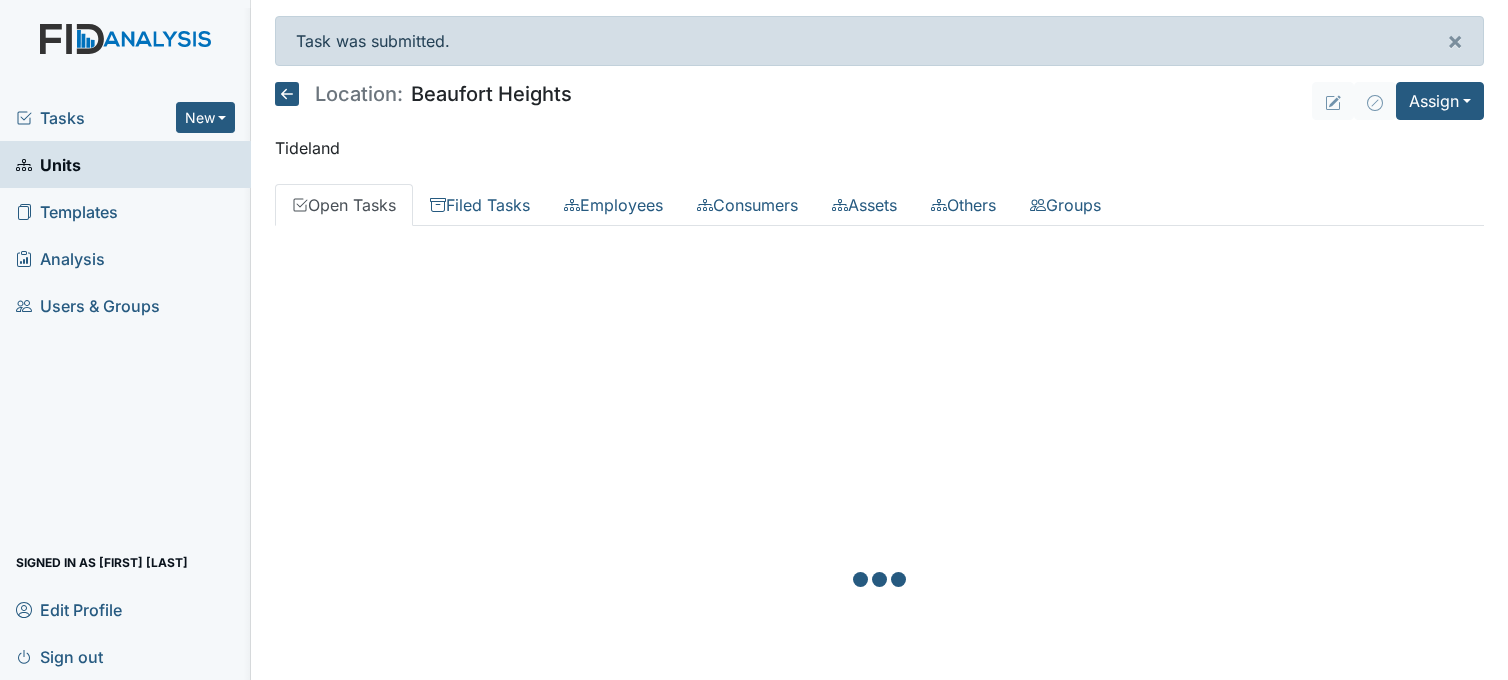 scroll, scrollTop: 0, scrollLeft: 0, axis: both 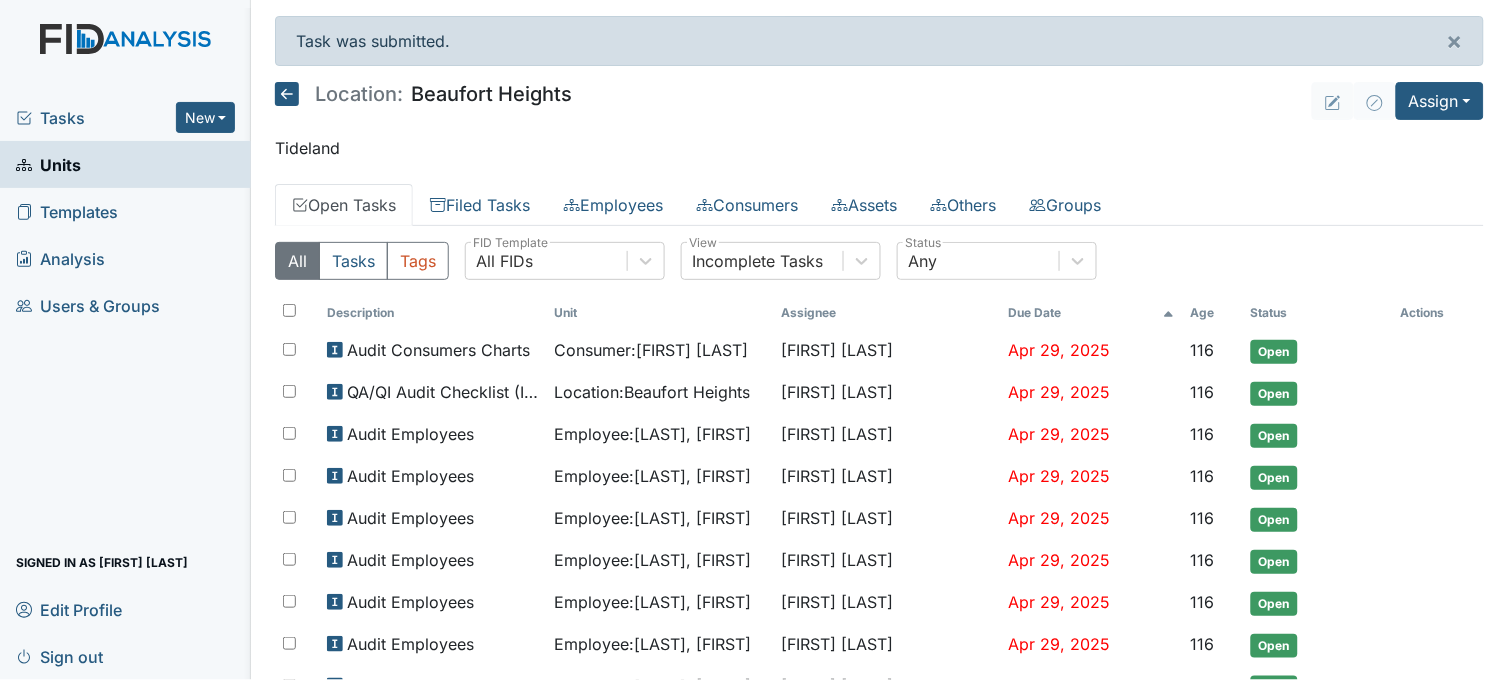 click at bounding box center (287, 94) 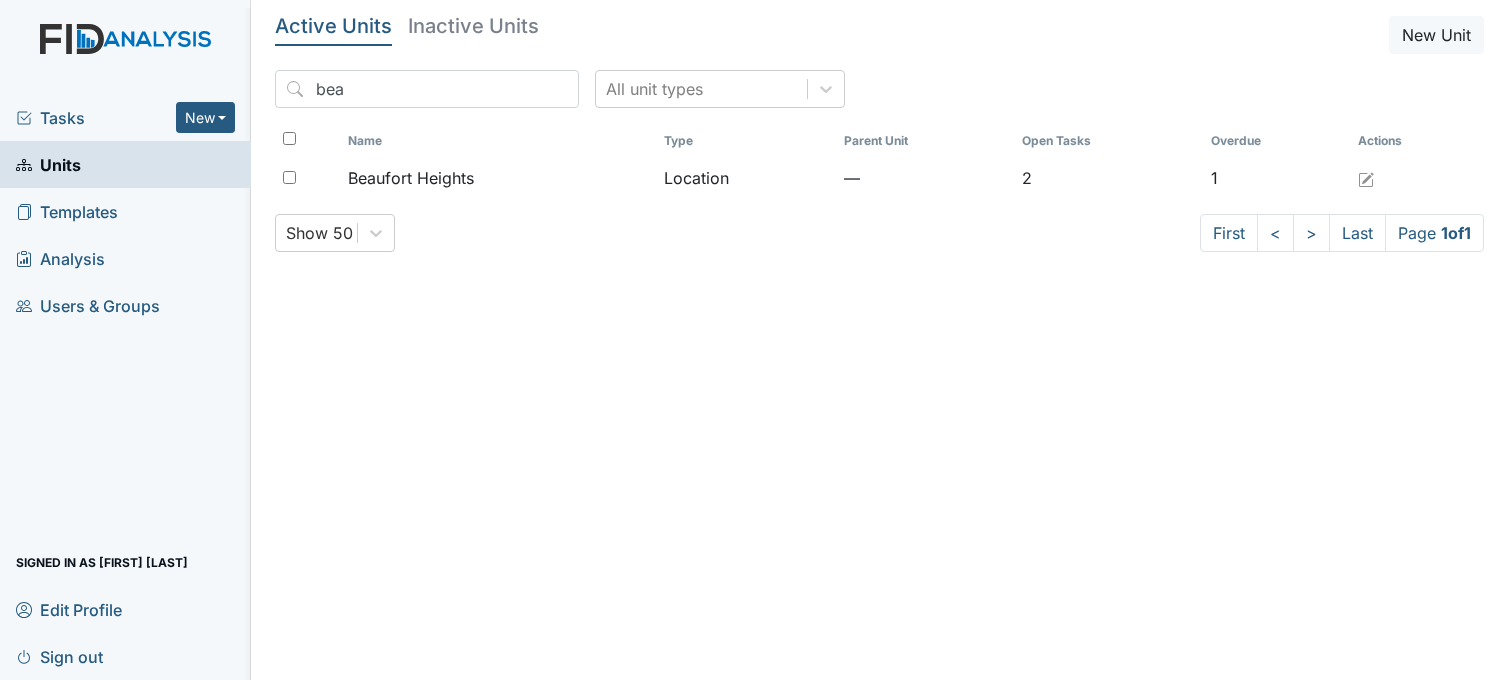 scroll, scrollTop: 0, scrollLeft: 0, axis: both 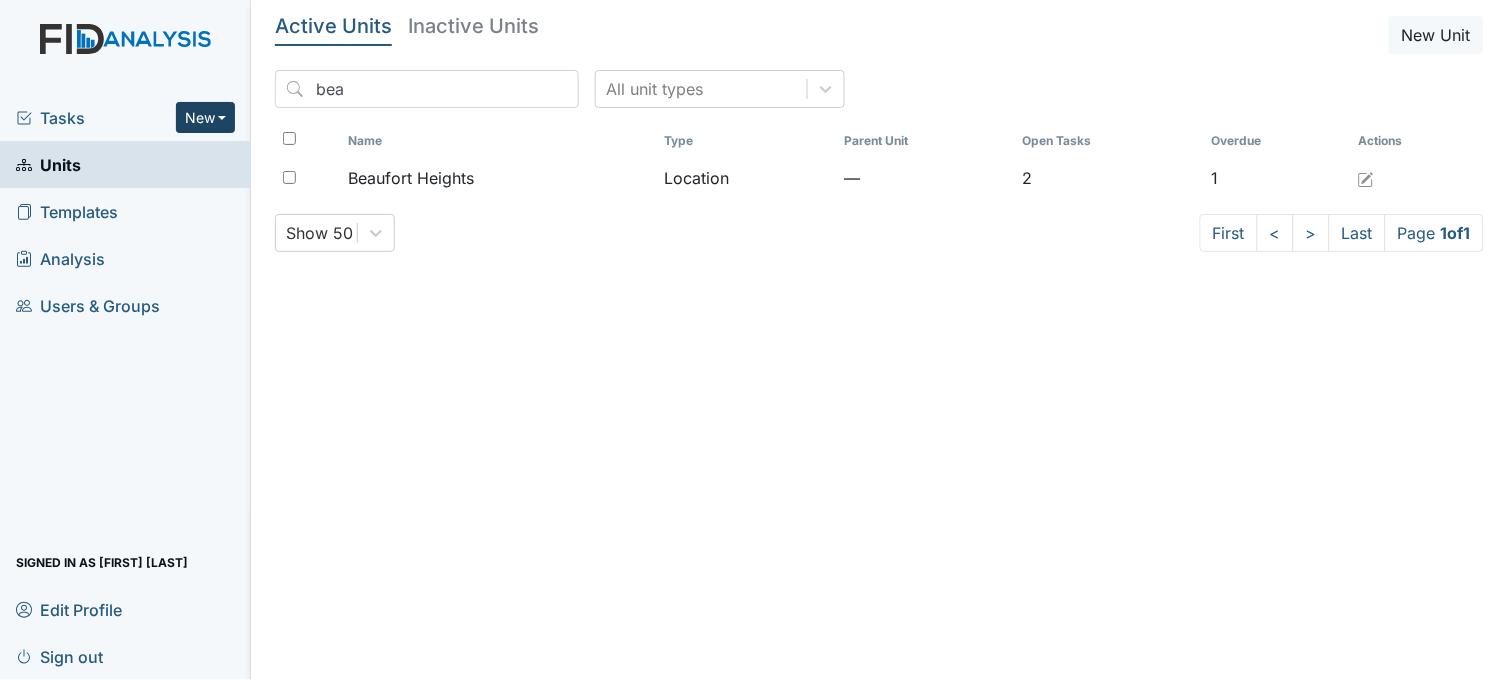 click on "New" at bounding box center [206, 117] 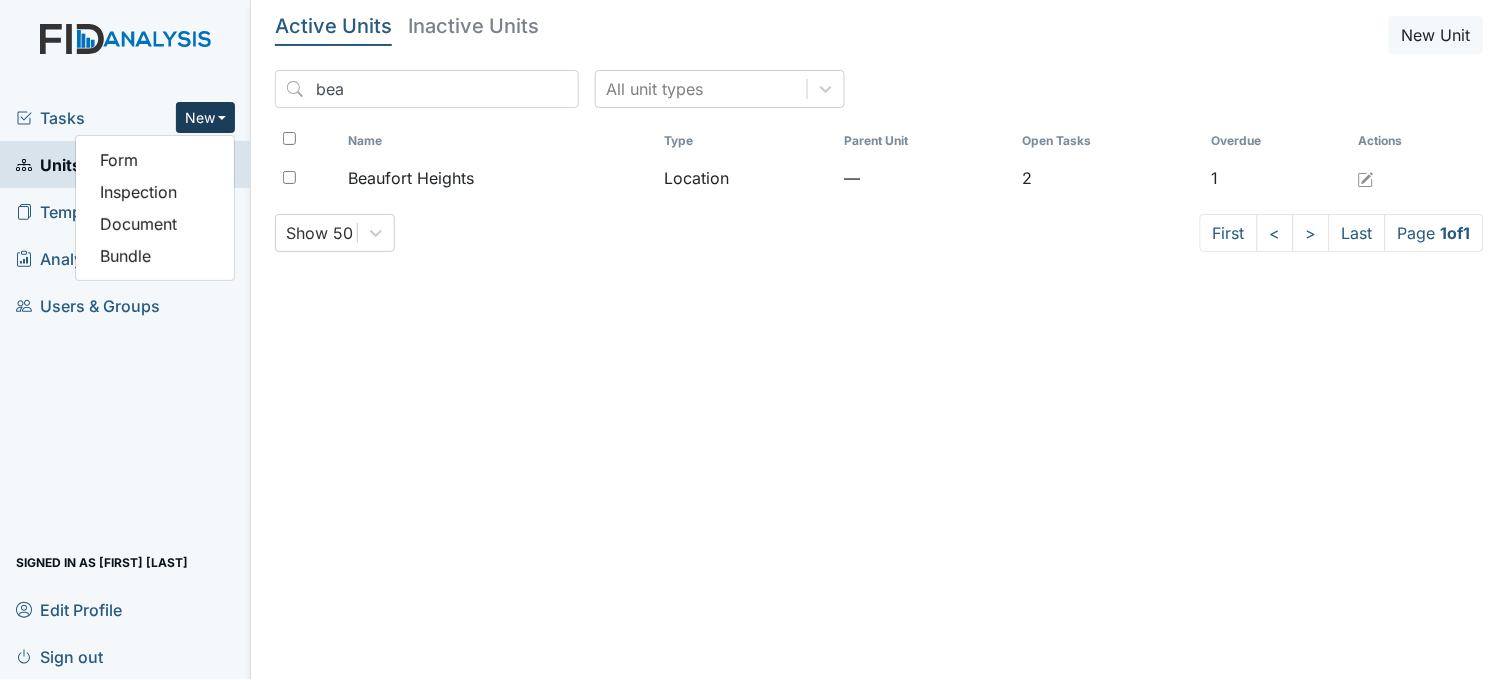 click at bounding box center (125, 59) 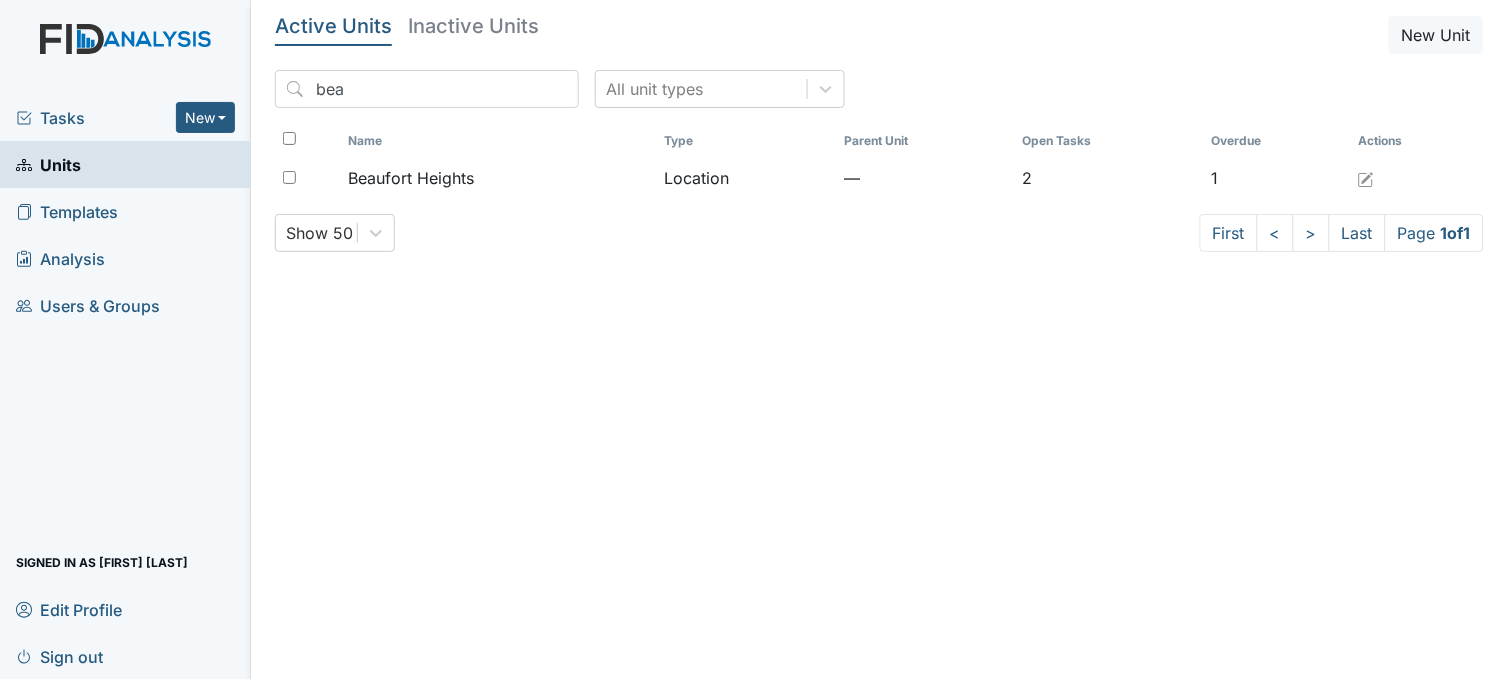 click on "Tasks" at bounding box center [96, 118] 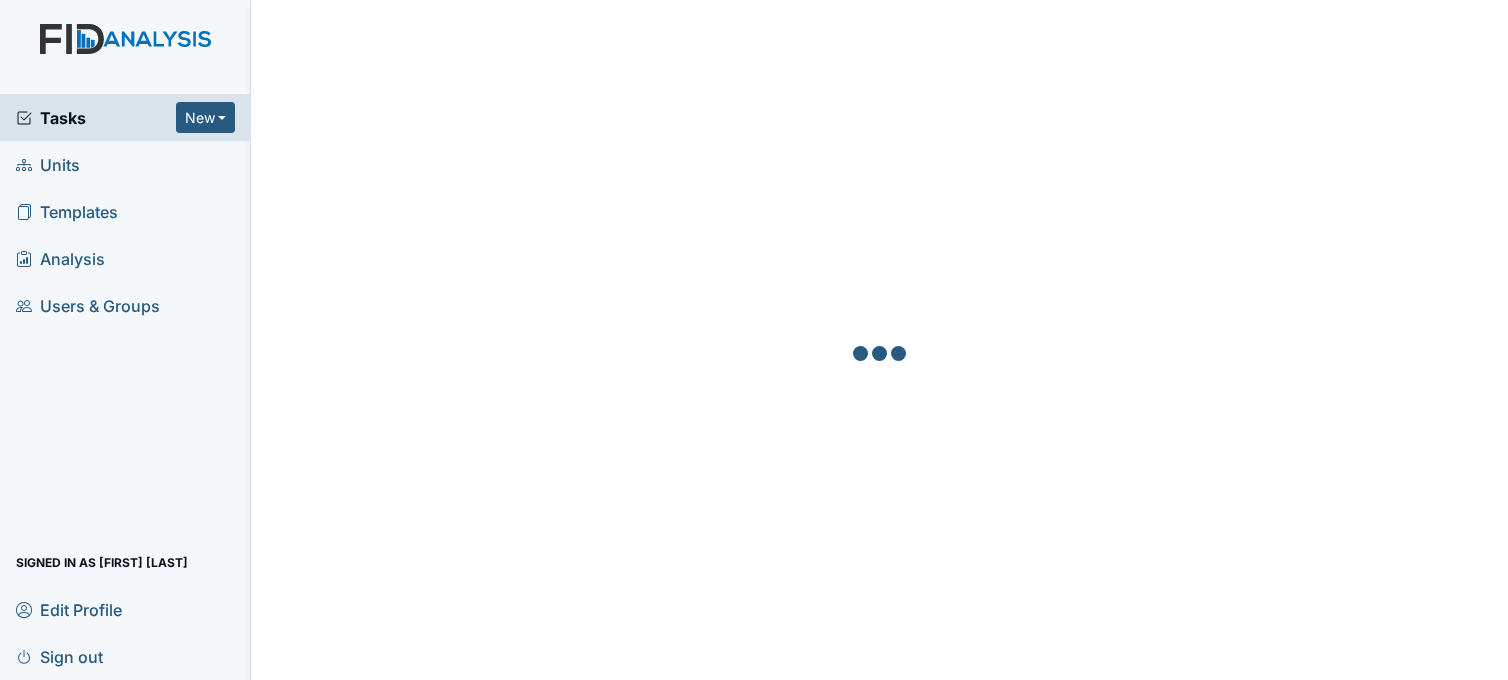 scroll, scrollTop: 0, scrollLeft: 0, axis: both 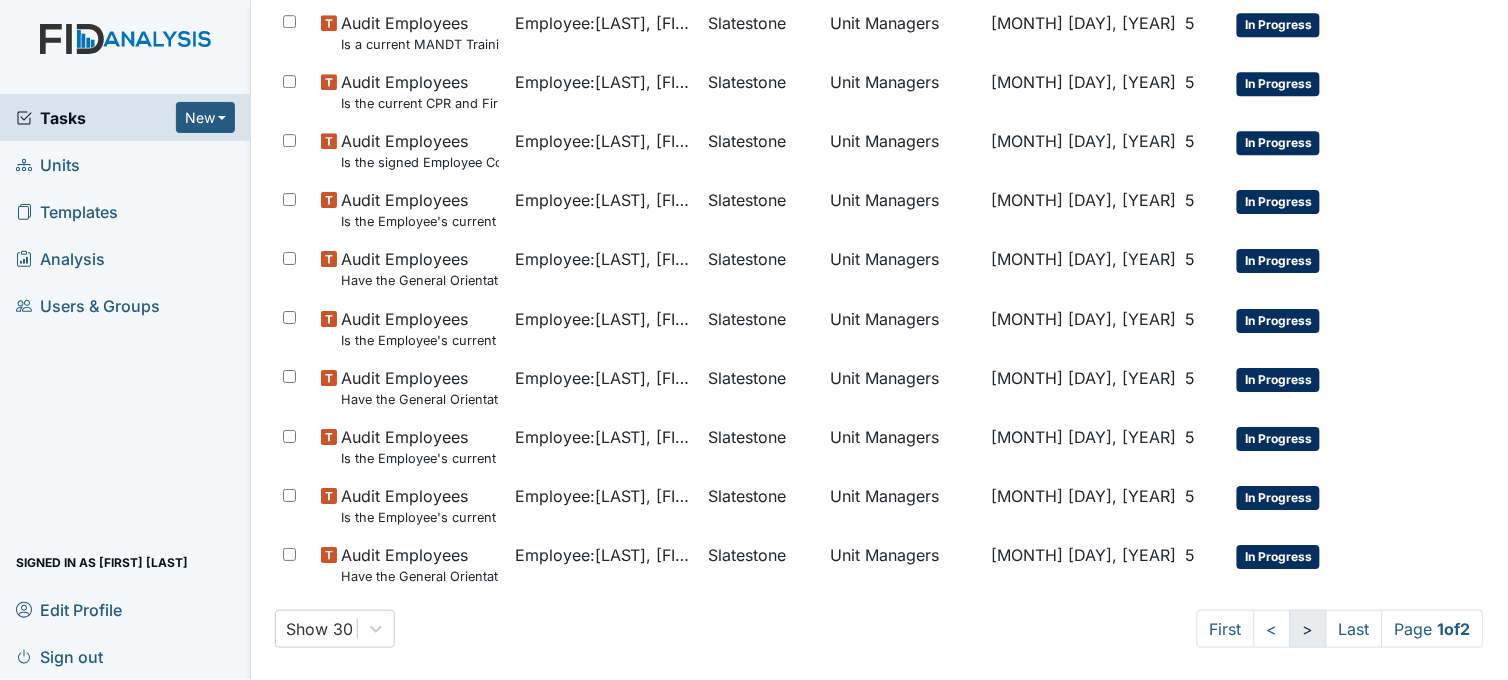 click on ">" at bounding box center [1226, 629] 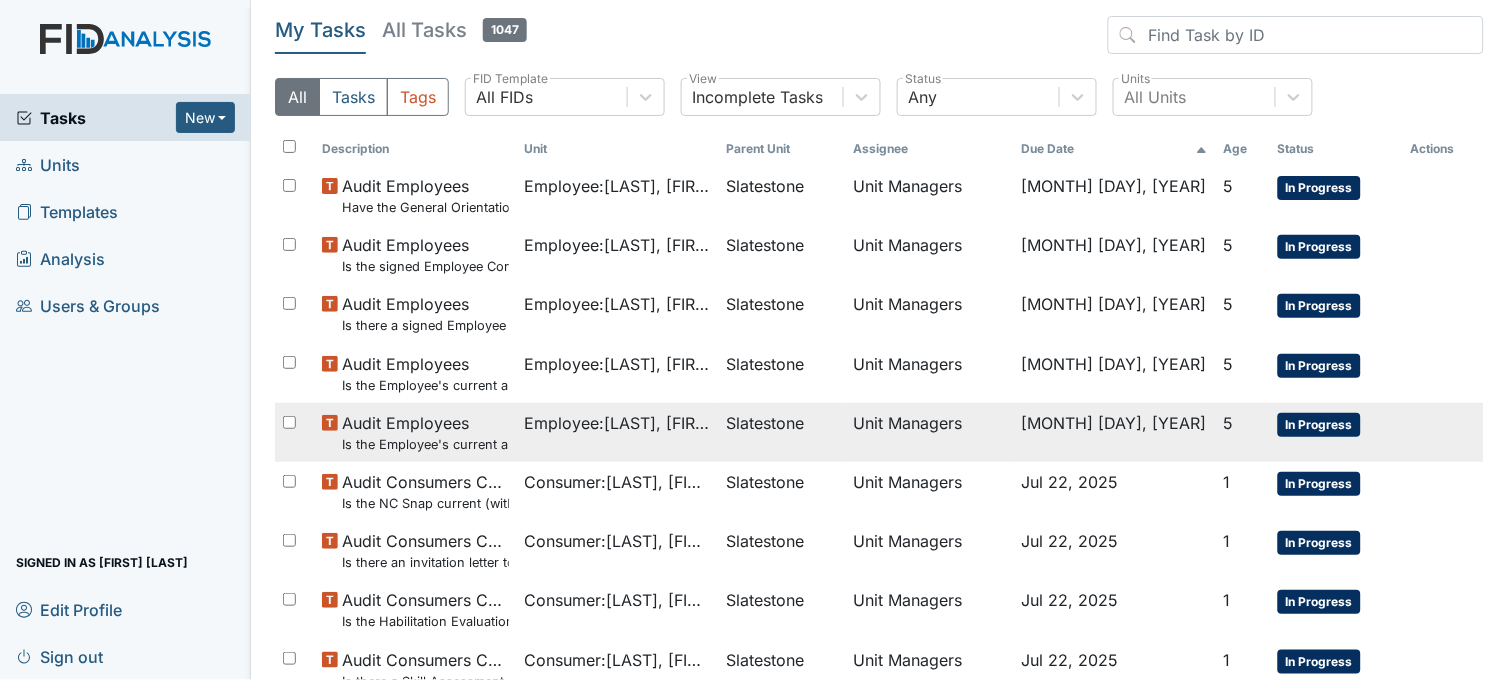 scroll, scrollTop: 105, scrollLeft: 0, axis: vertical 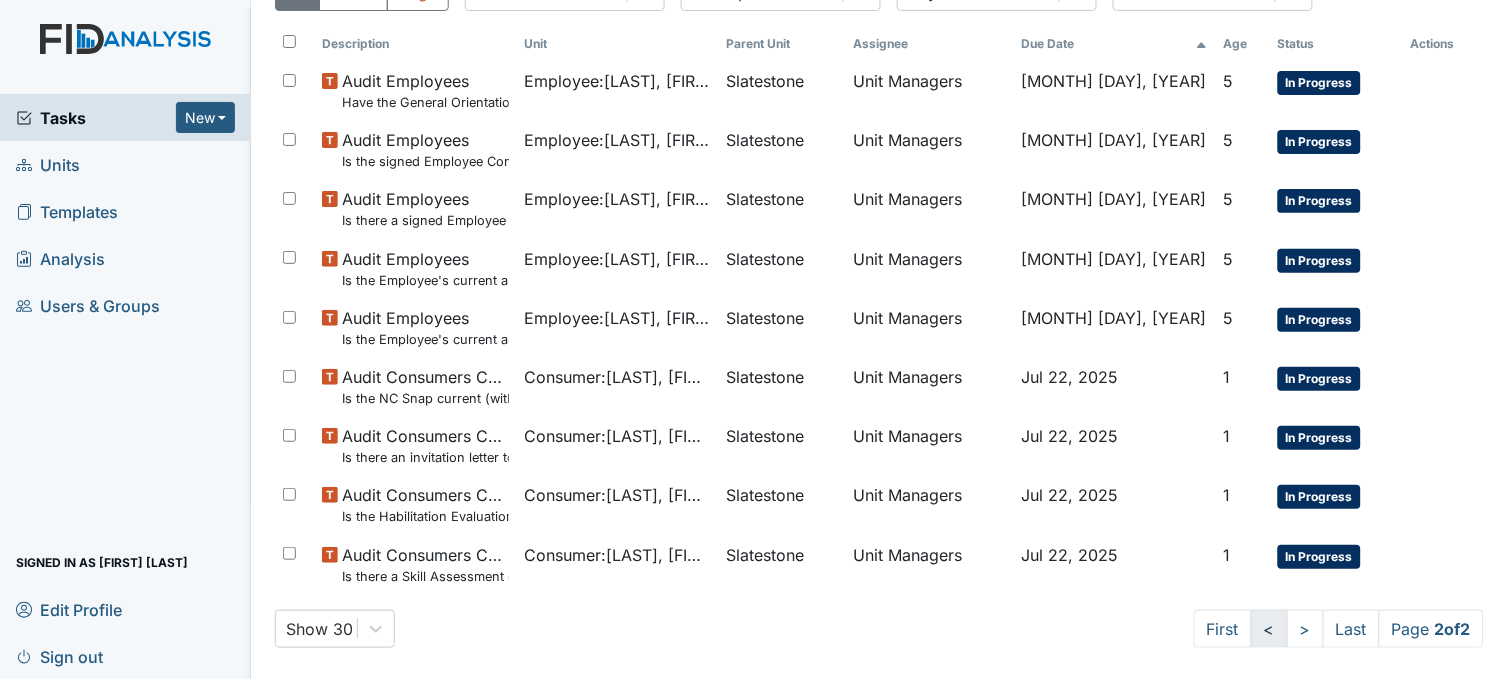 click on "<" at bounding box center (1223, 629) 